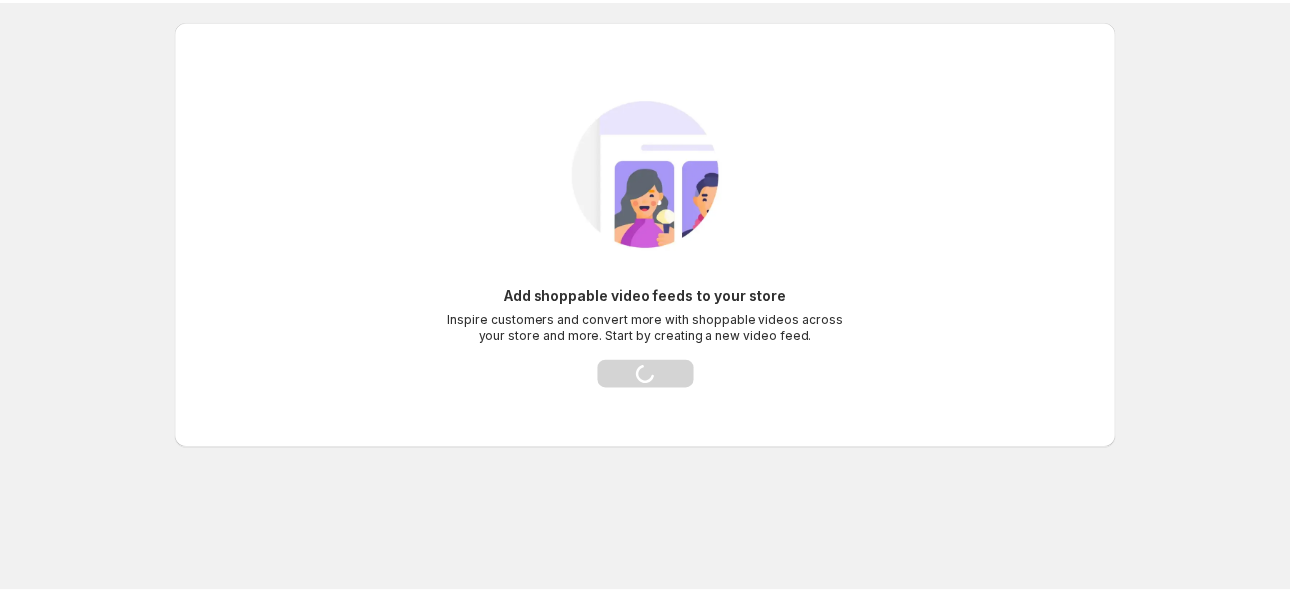 scroll, scrollTop: 0, scrollLeft: 0, axis: both 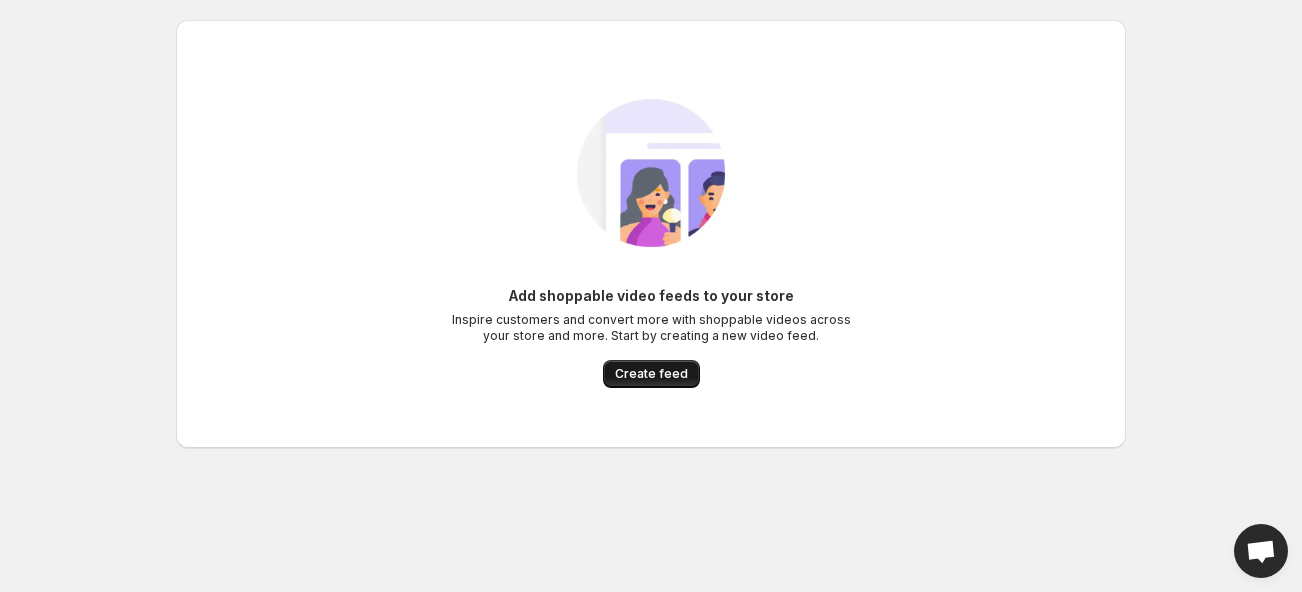 click on "Create feed" at bounding box center (651, 374) 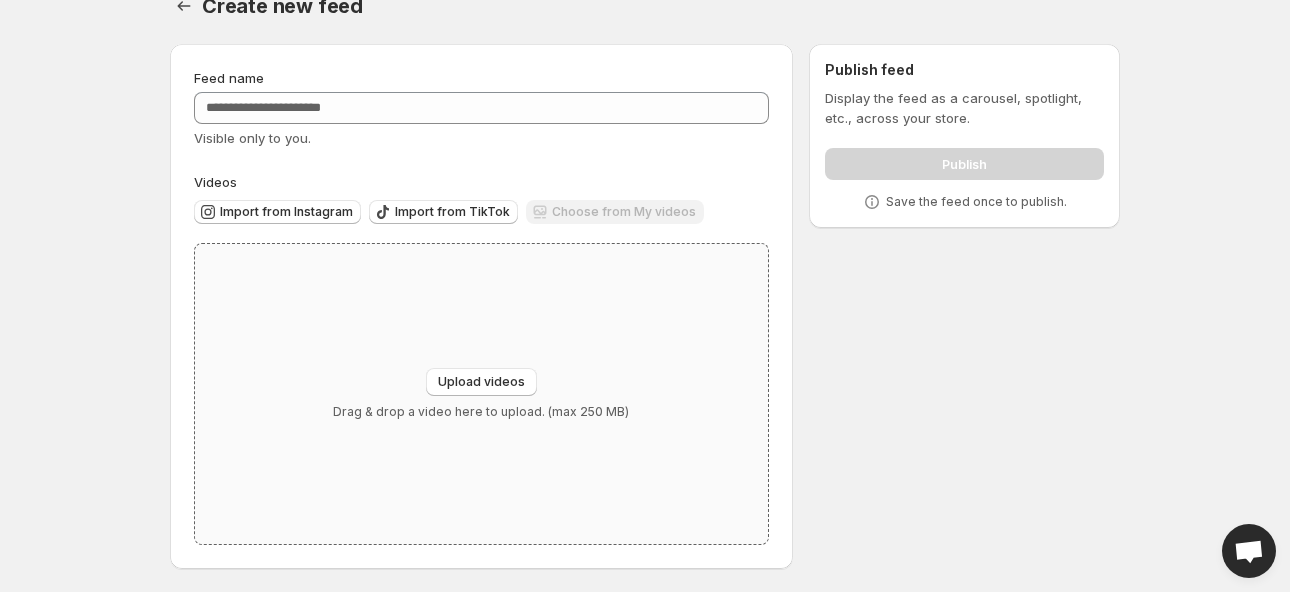 scroll, scrollTop: 33, scrollLeft: 0, axis: vertical 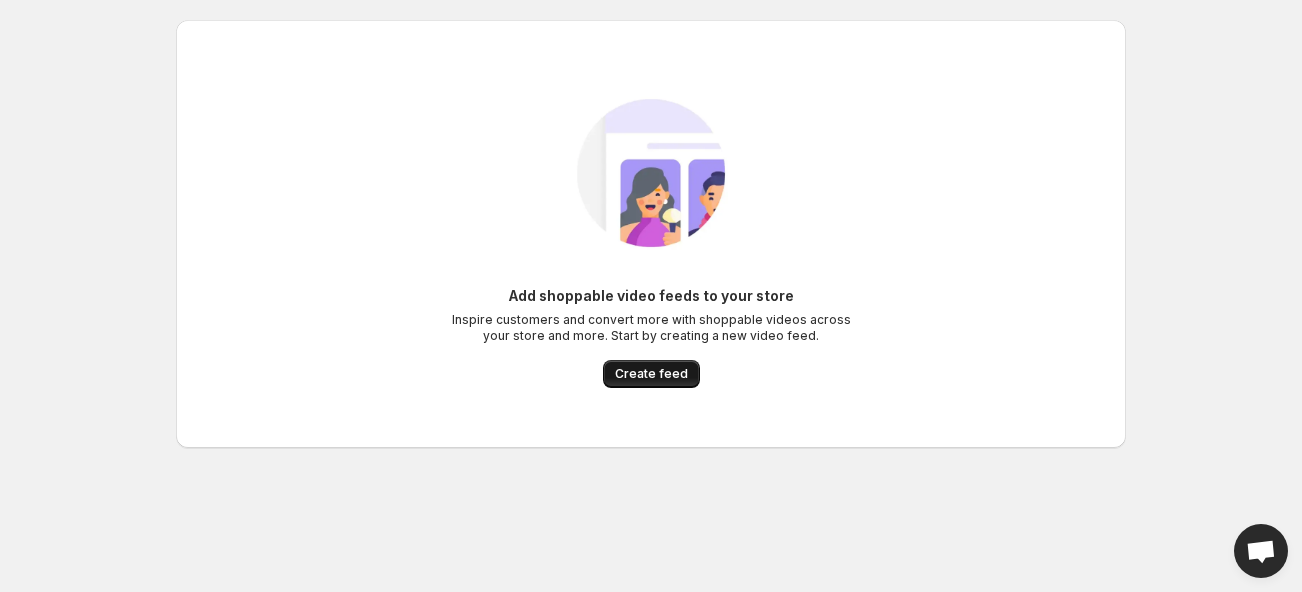 click on "Create feed" at bounding box center (651, 374) 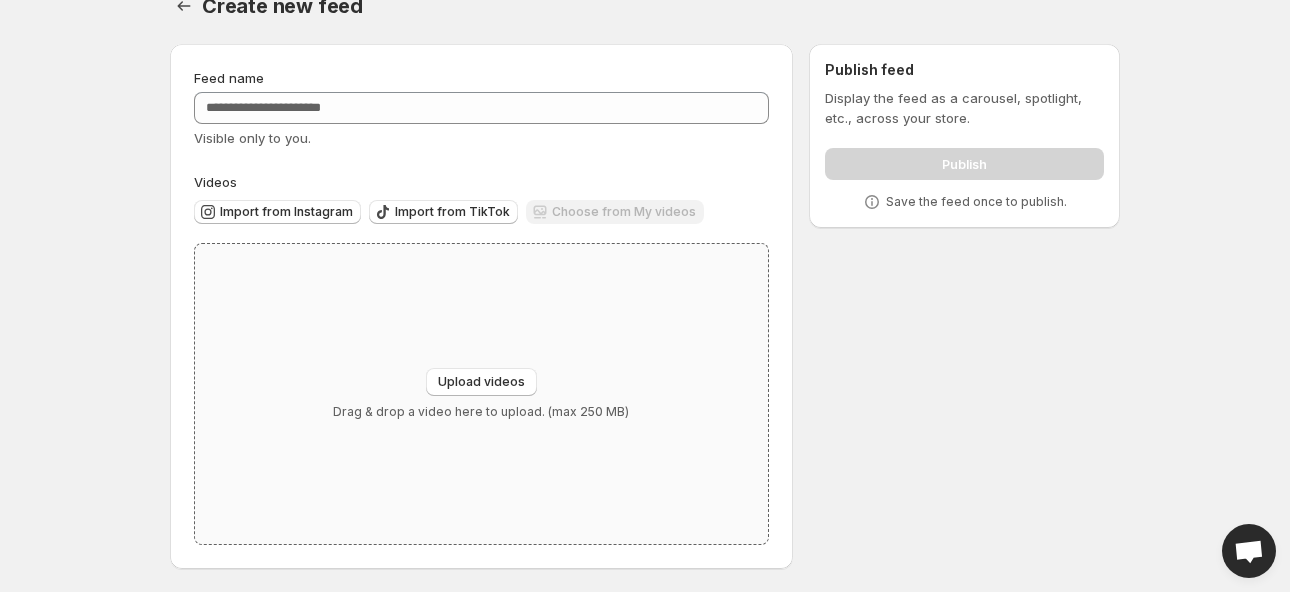 scroll, scrollTop: 33, scrollLeft: 0, axis: vertical 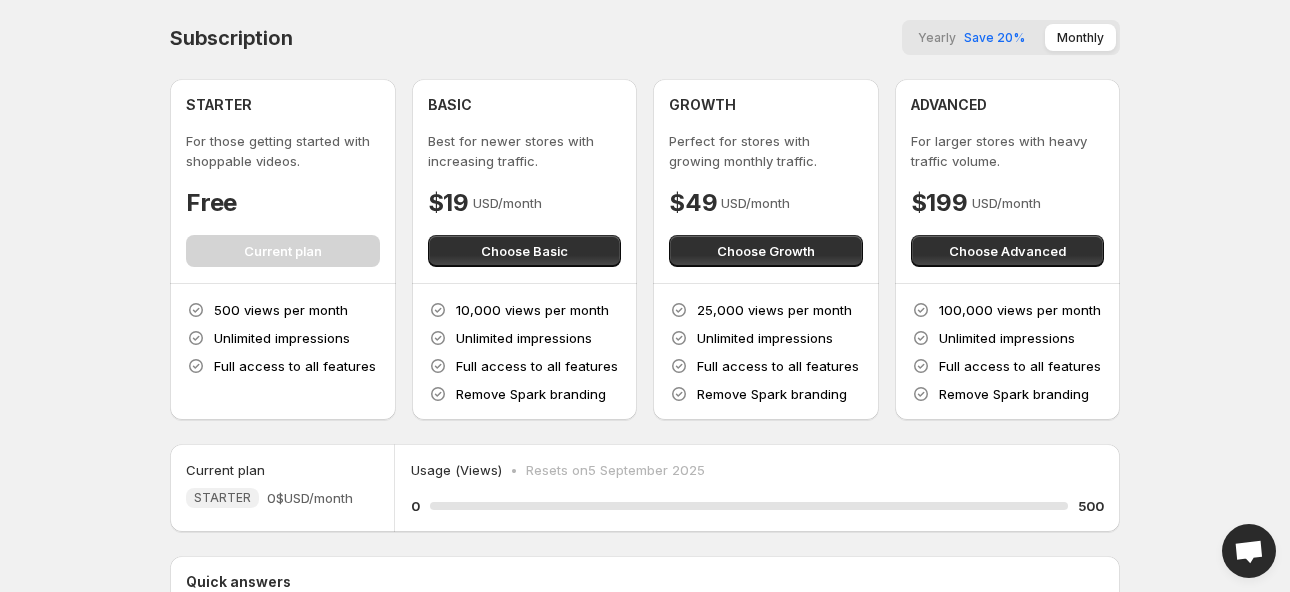 click on "STARTER For those getting started with shoppable videos. Free Current plan" at bounding box center [283, 181] 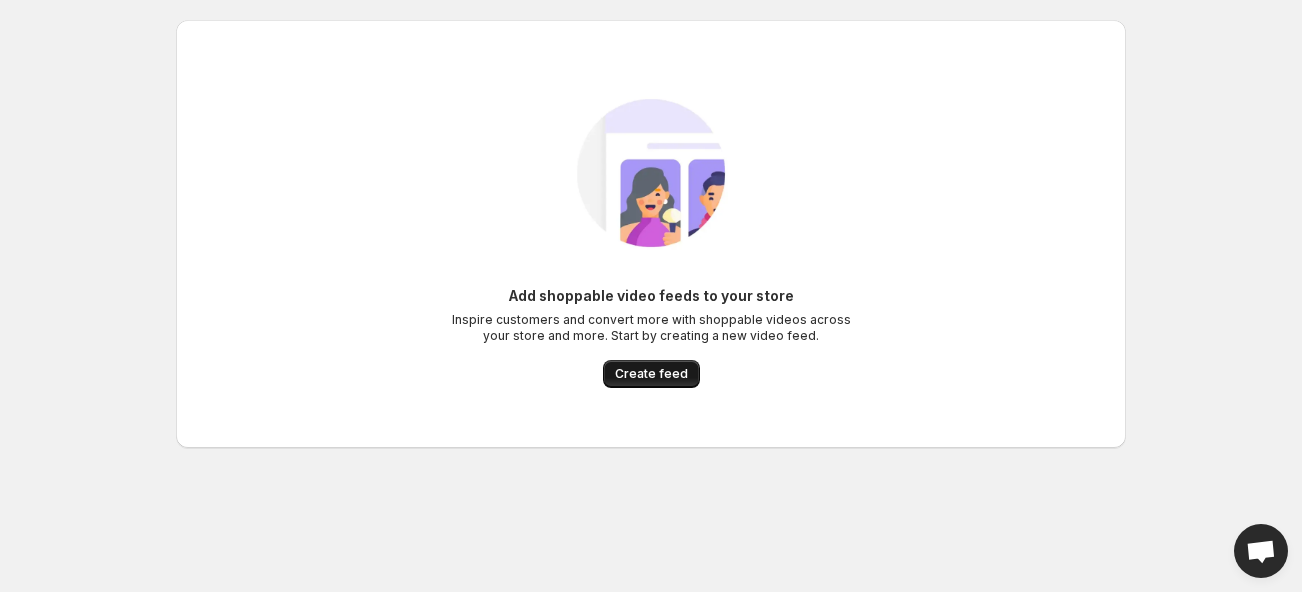 click on "Create feed" at bounding box center [651, 374] 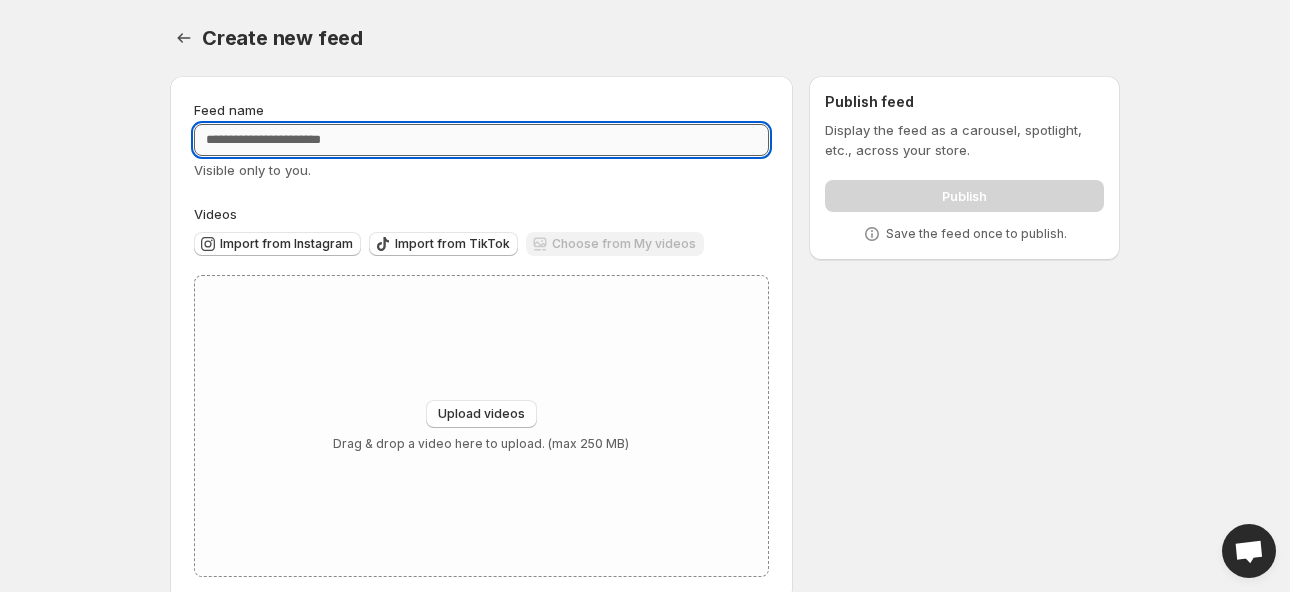 click on "Feed name" at bounding box center (481, 140) 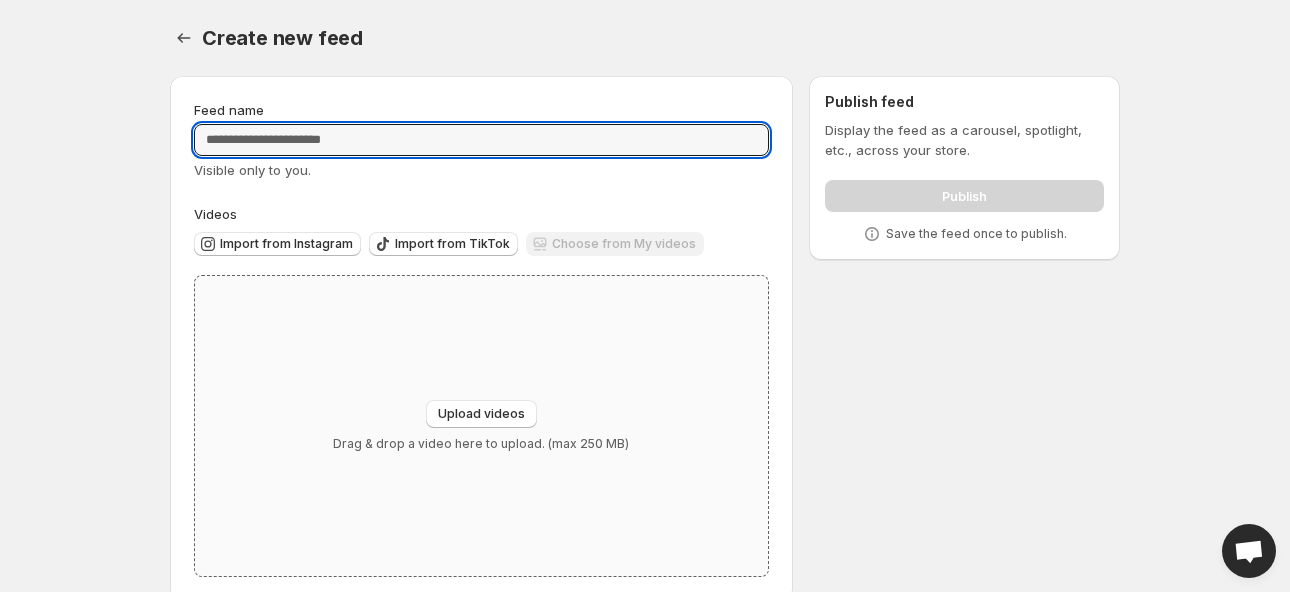 scroll, scrollTop: 33, scrollLeft: 0, axis: vertical 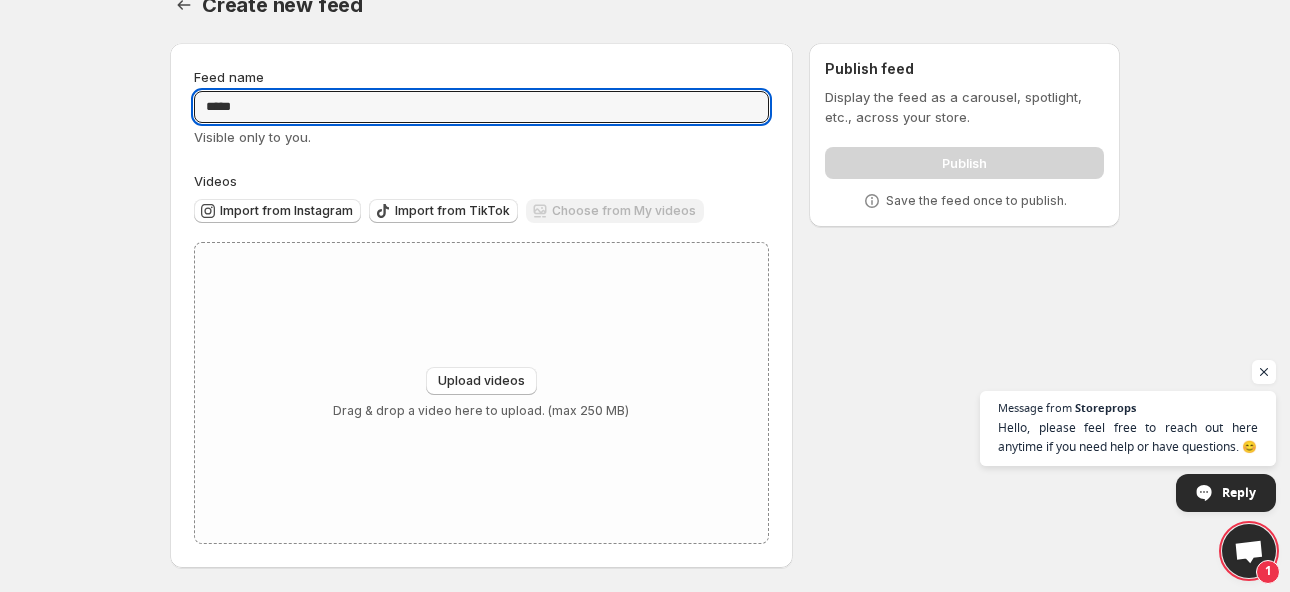type on "*****" 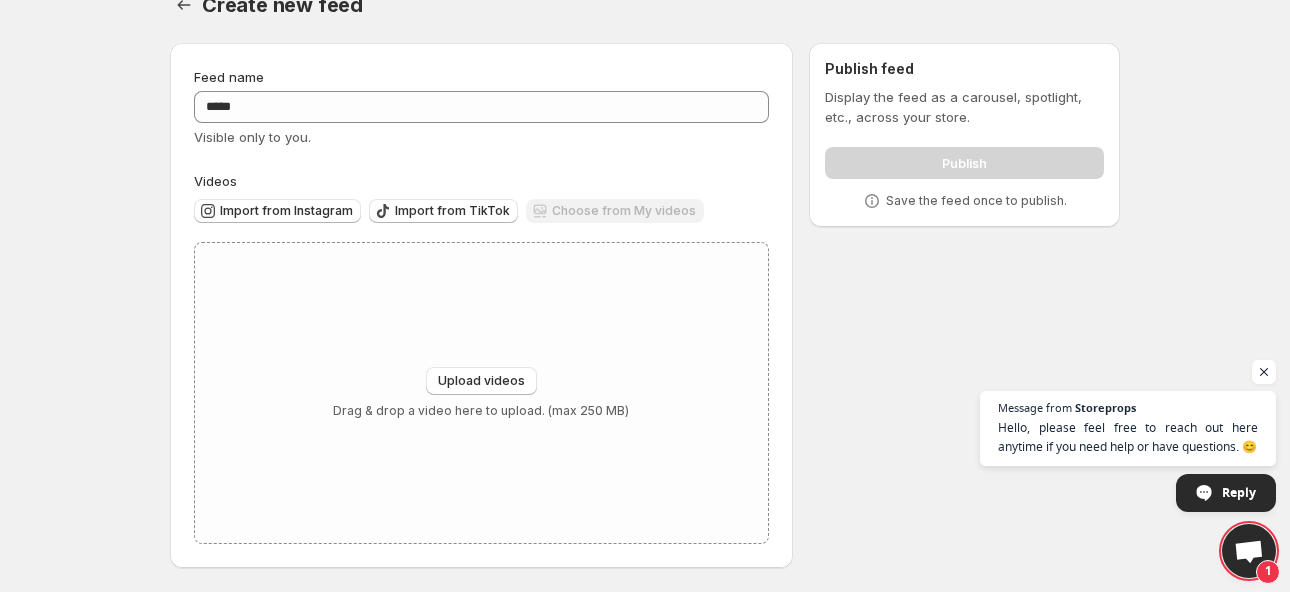 scroll, scrollTop: 0, scrollLeft: 0, axis: both 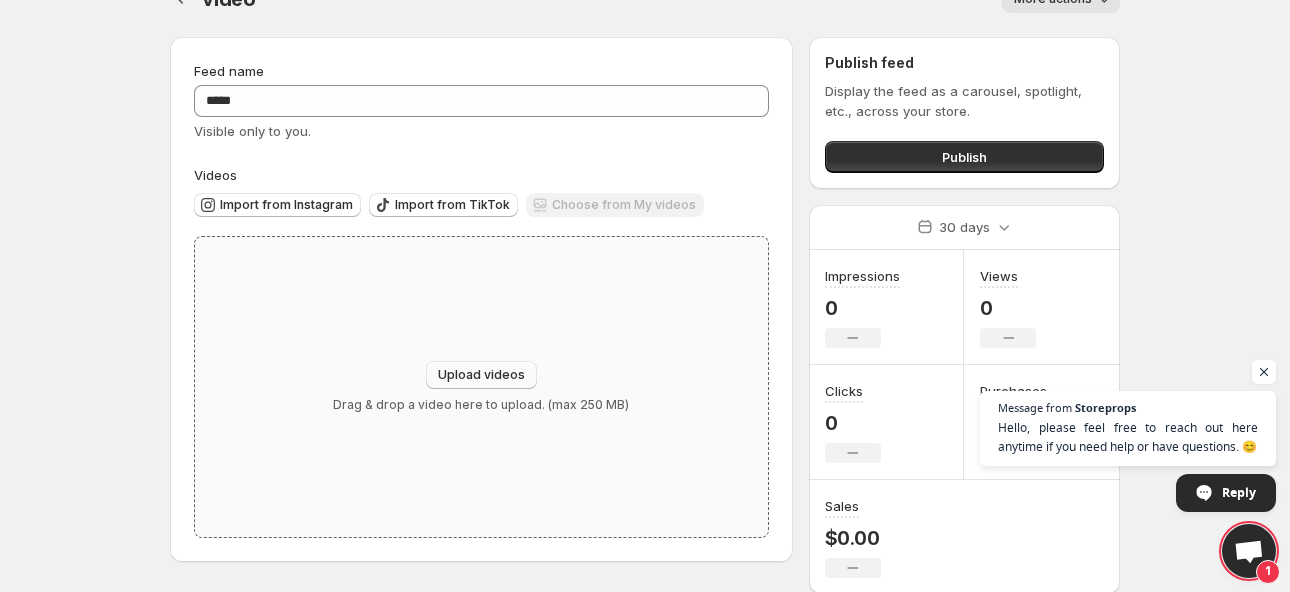 click on "Upload videos" at bounding box center [481, 375] 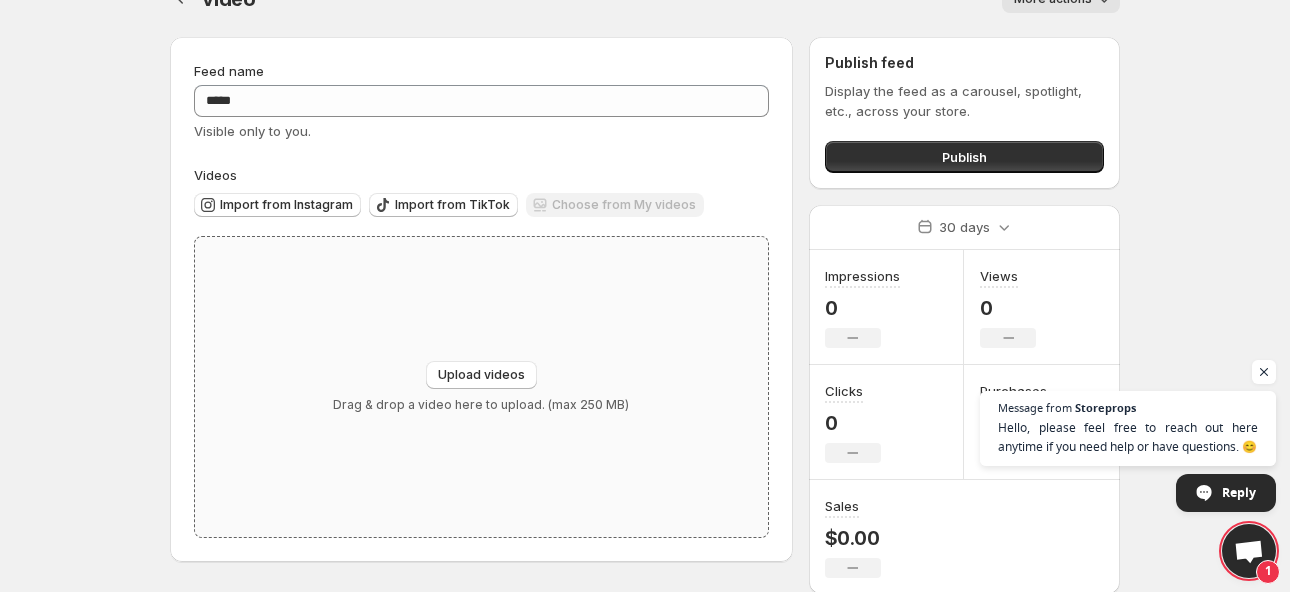 type 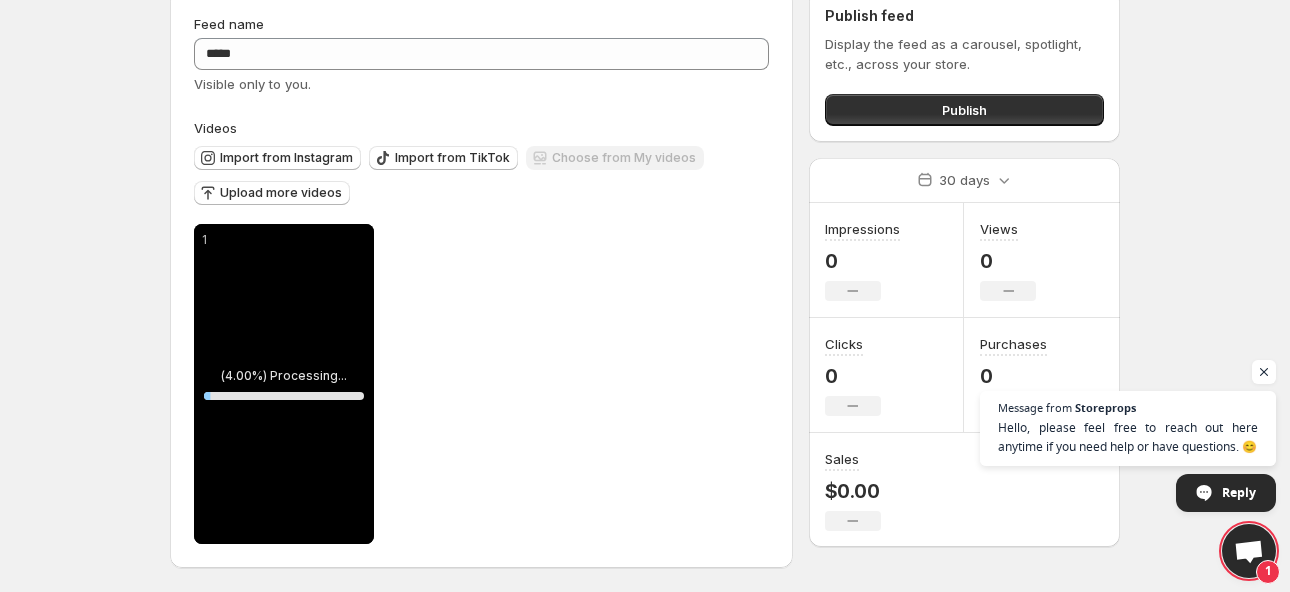scroll, scrollTop: 0, scrollLeft: 0, axis: both 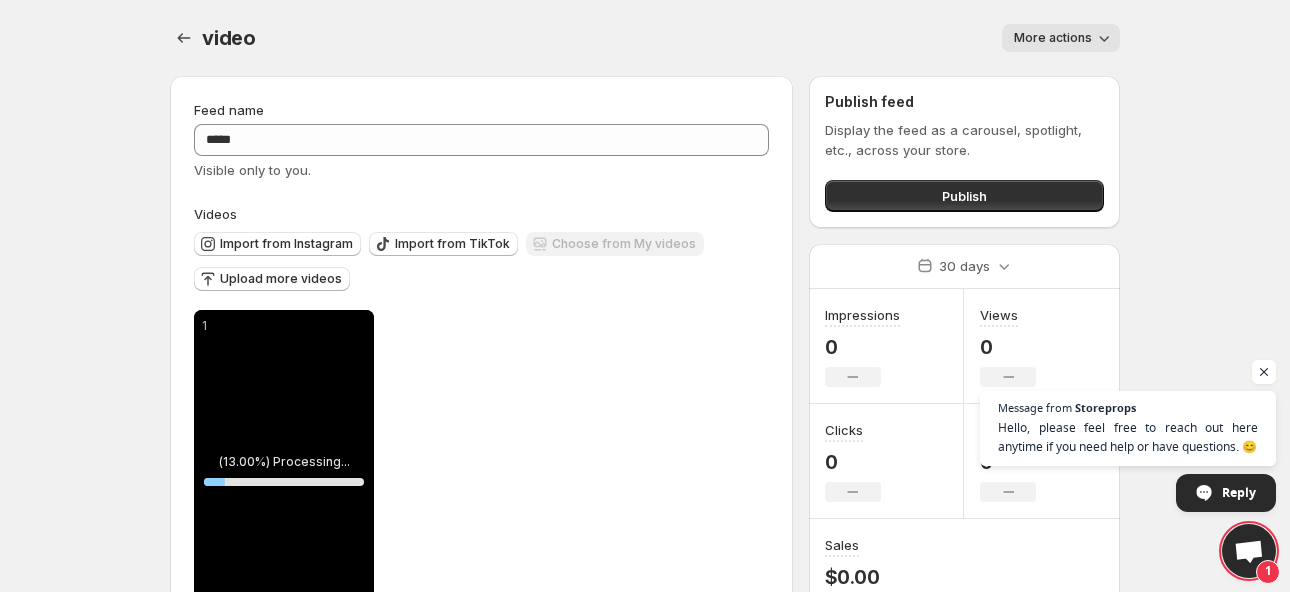 click 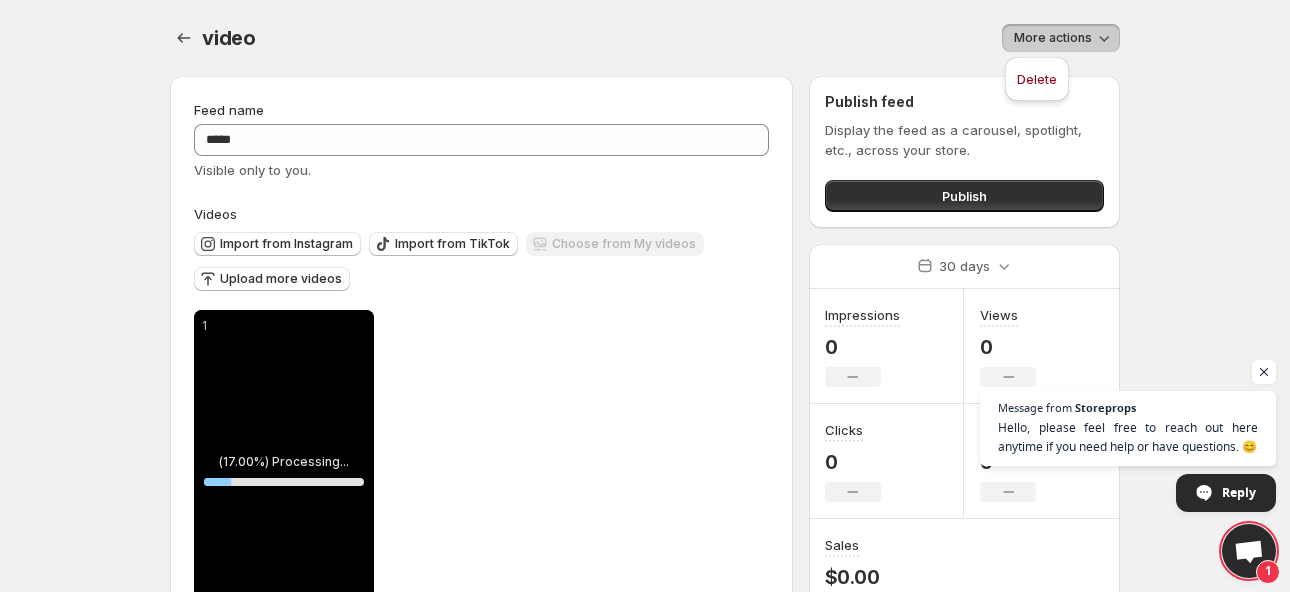 click 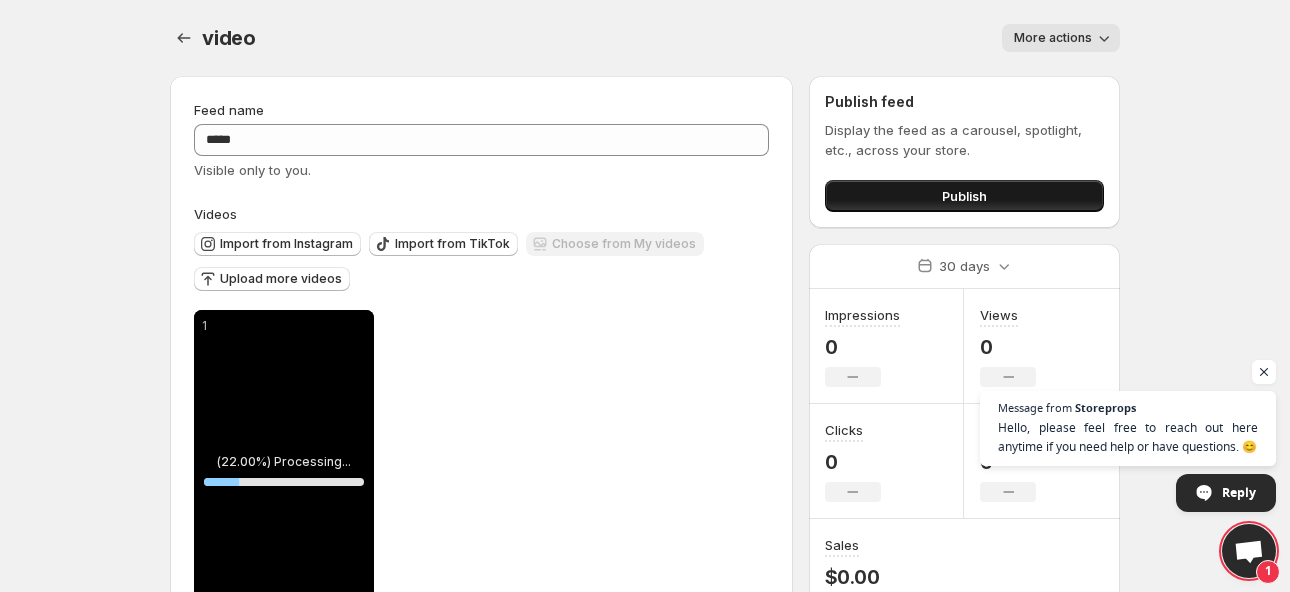 click on "Publish" at bounding box center [964, 196] 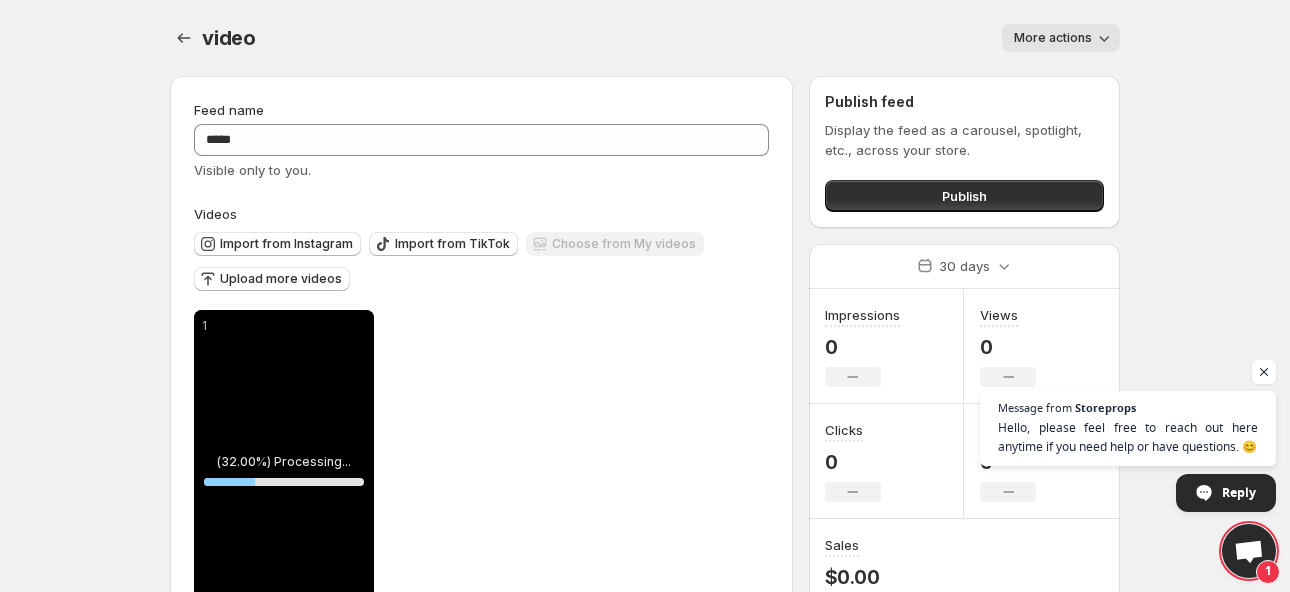 click on "video. This page is ready video More actions More actions More actions" at bounding box center (645, 38) 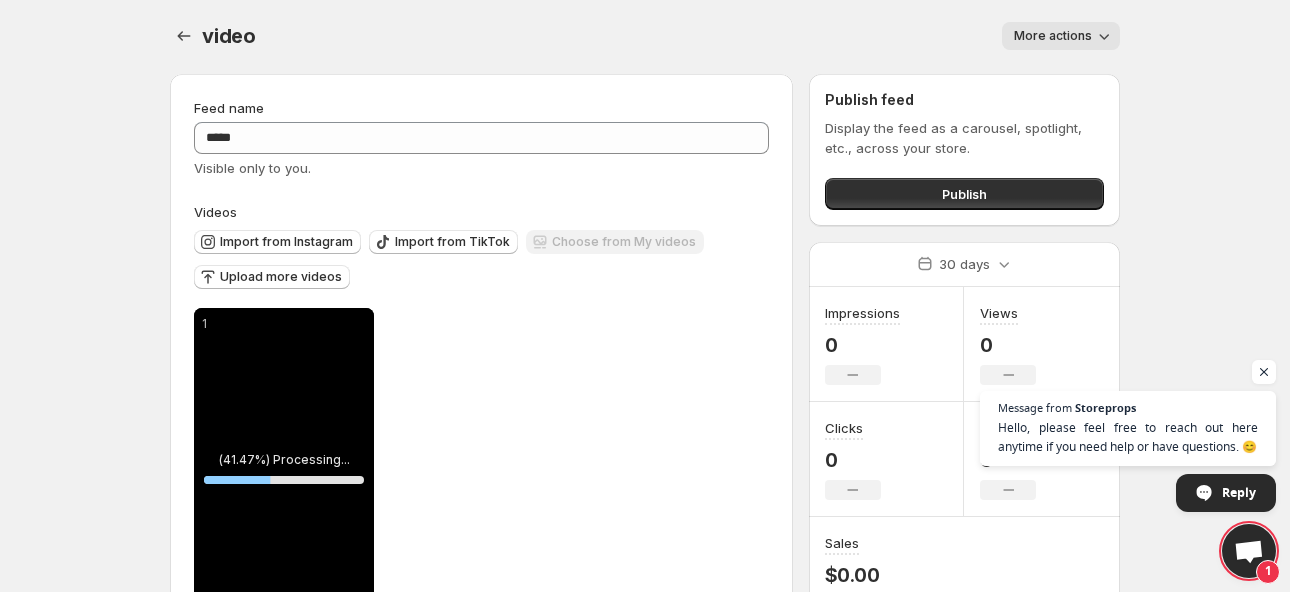 scroll, scrollTop: 0, scrollLeft: 0, axis: both 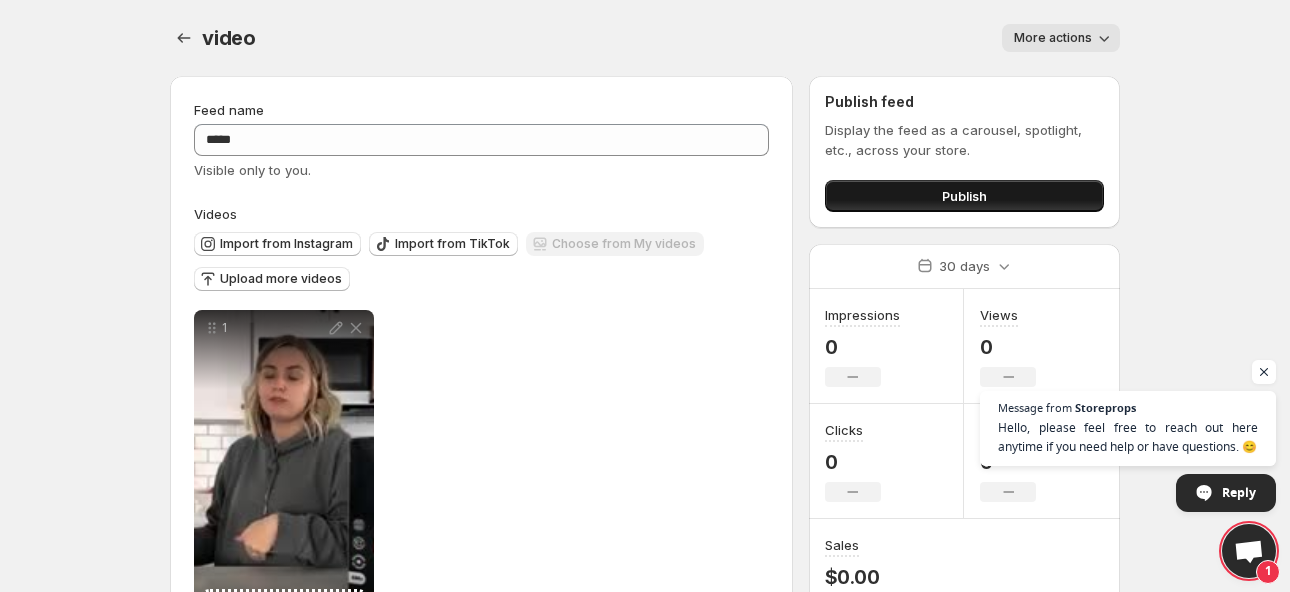 click on "Publish" at bounding box center [964, 196] 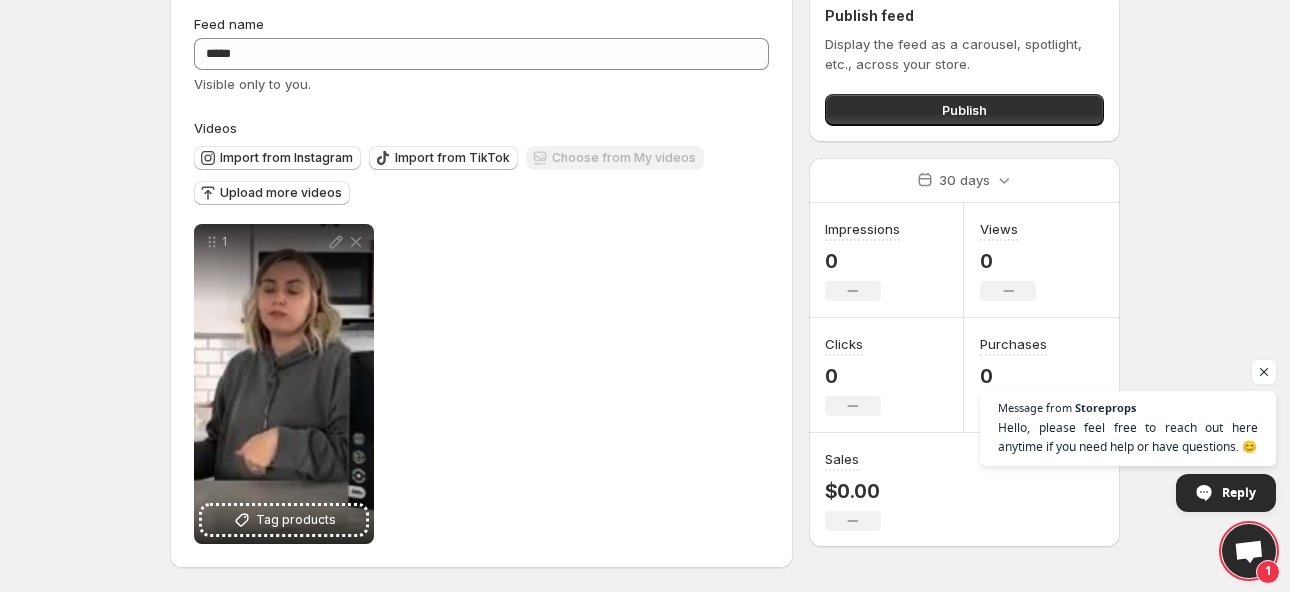 scroll, scrollTop: 0, scrollLeft: 0, axis: both 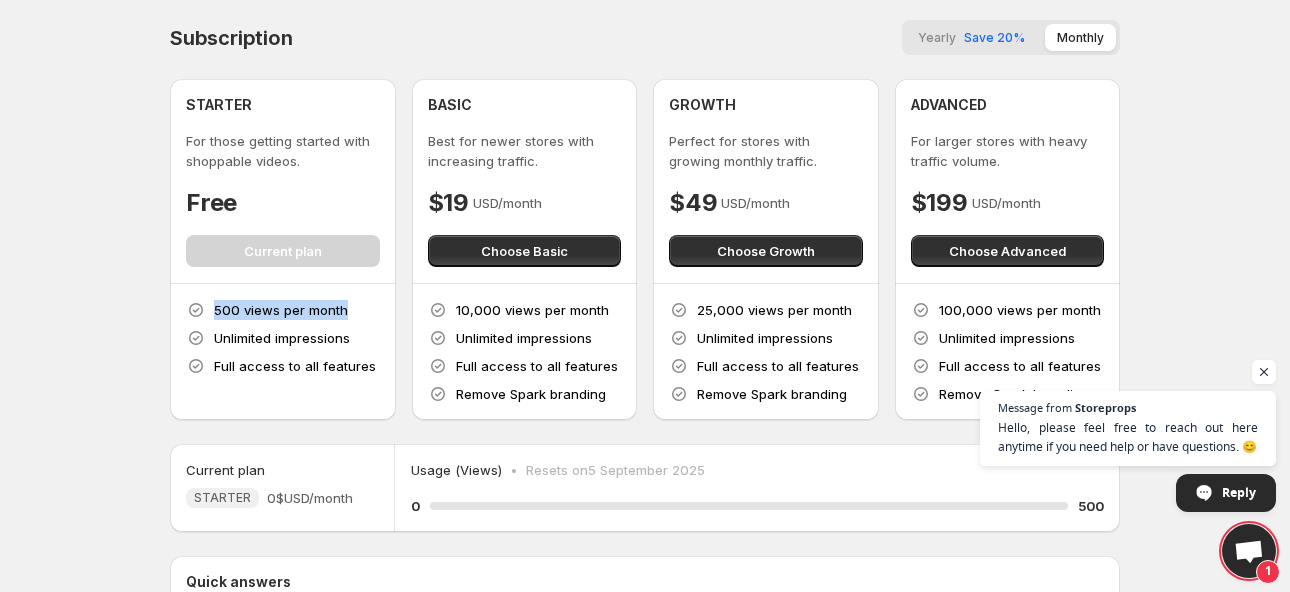 drag, startPoint x: 340, startPoint y: 309, endPoint x: 217, endPoint y: 310, distance: 123.00407 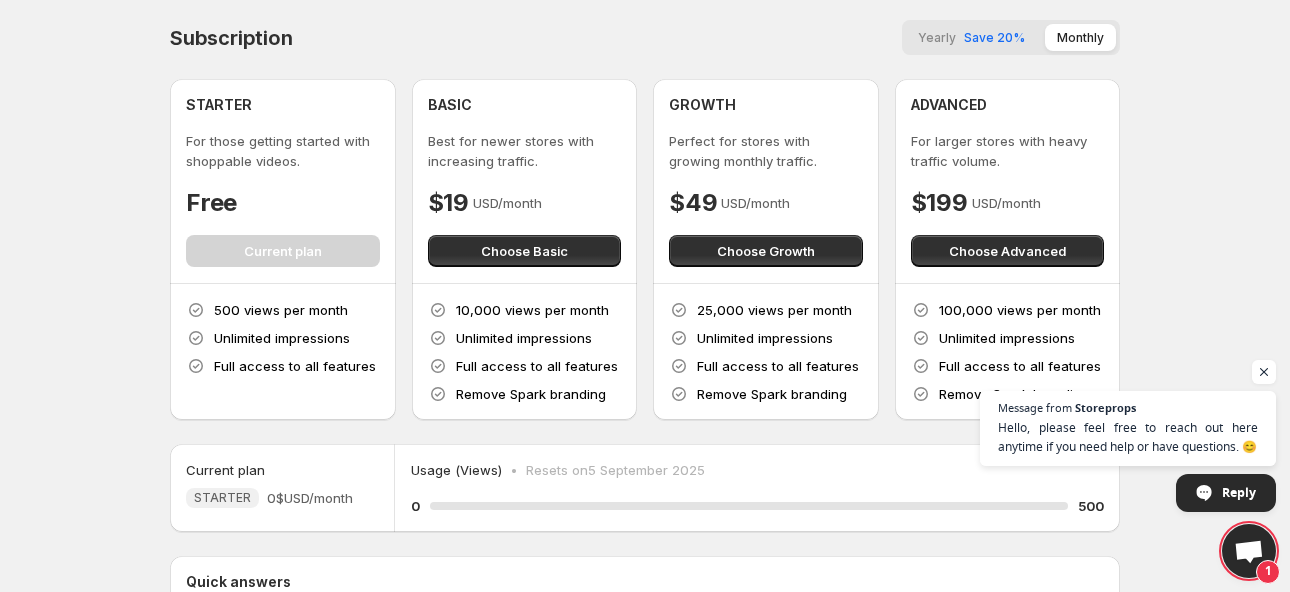 click on "Home Feeds Videos Subscription Settings Subscription Yearly Save 20% Monthly STARTER For those getting started with shoppable videos. Free Current plan 500 views per month Unlimited impressions Full access to all features BASIC Best for newer stores with increasing traffic. $19 USD/month Choose Basic 10,000 views per month Unlimited impressions Full access to all features Remove Spark branding GROWTH Perfect for stores with growing monthly traffic. $49 USD/month Choose Growth 25,000 views per month Unlimited impressions Full access to all features Remove Spark branding ADVANCED For larger stores with heavy traffic volume. $199 USD/month Choose Advanced 100,000 views per month Unlimited impressions Full access to all features Remove Spark branding Current plan STARTER 0$  USD/month Usage (Views) • Resets on  [DATE] 0 0 % 500 Quick answers What are impressions and views? What happens when the quota is reached? What happens if I switch to a lower plan? Cancel Proceed Chat Storeprops More channels 1" at bounding box center [645, 296] 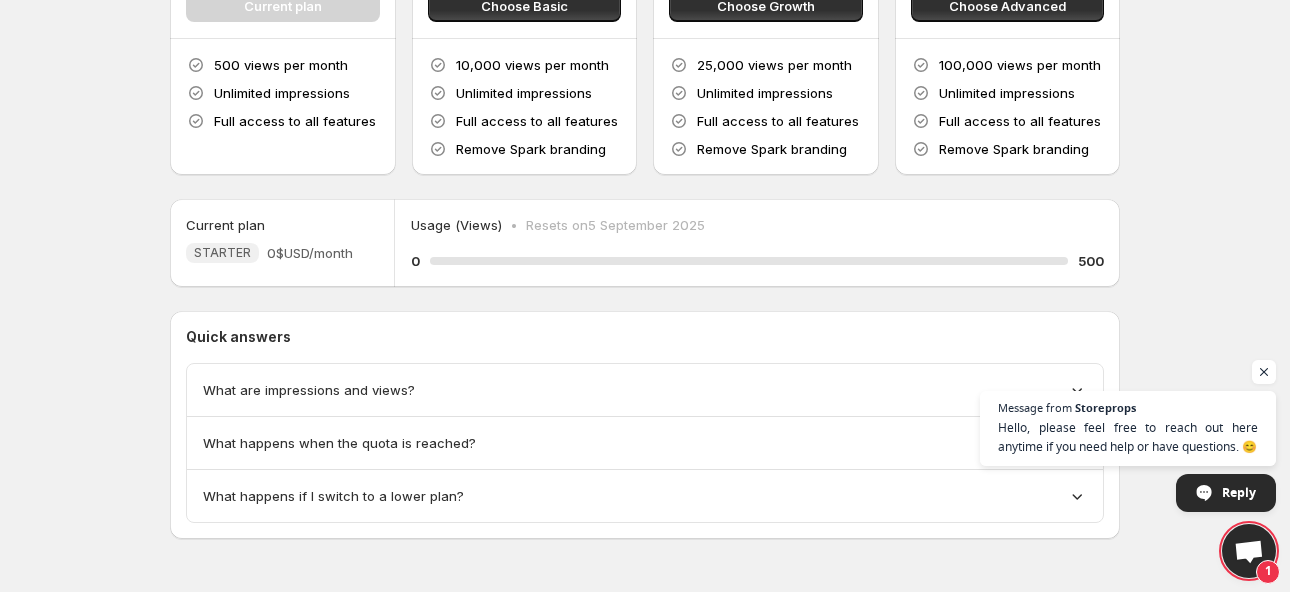 scroll, scrollTop: 247, scrollLeft: 0, axis: vertical 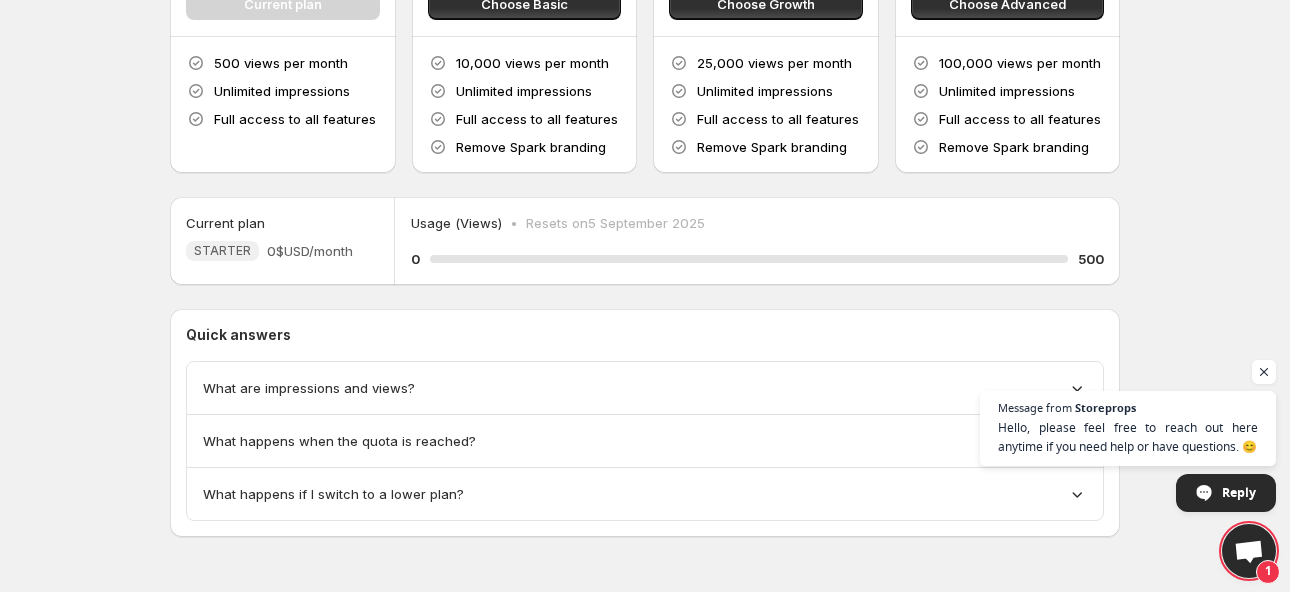 click on "Message from Storeprops Hello, please feel free to reach out here anytime if you need help or have questions. 😊 Reply" at bounding box center (1128, 451) 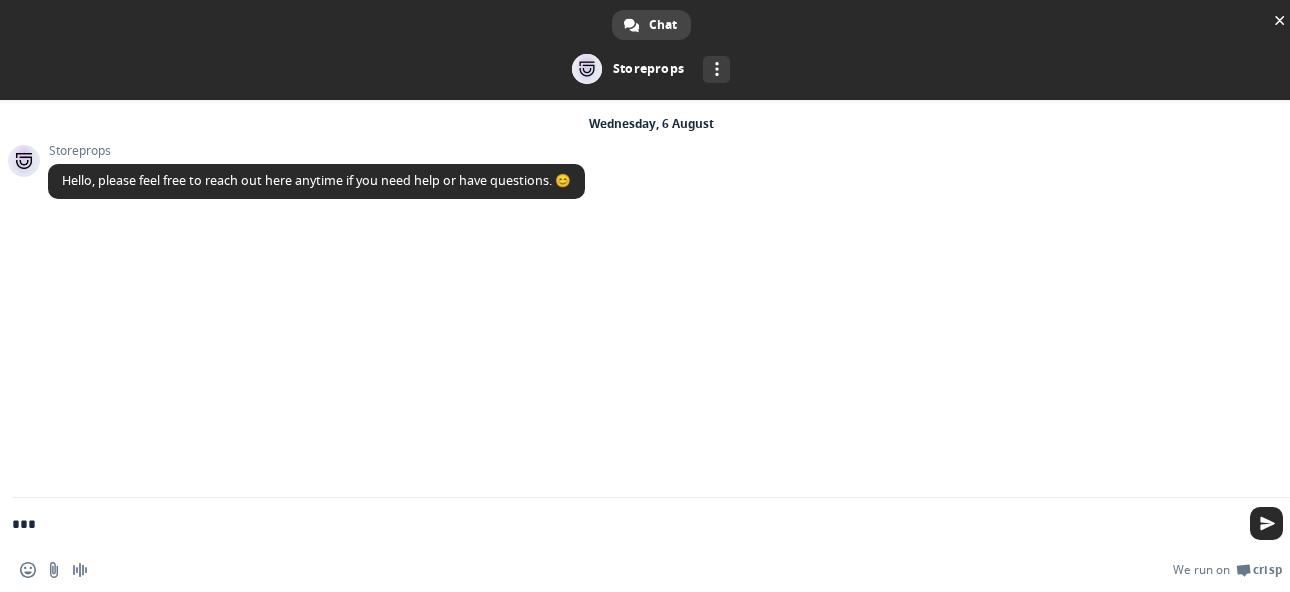 type on "***" 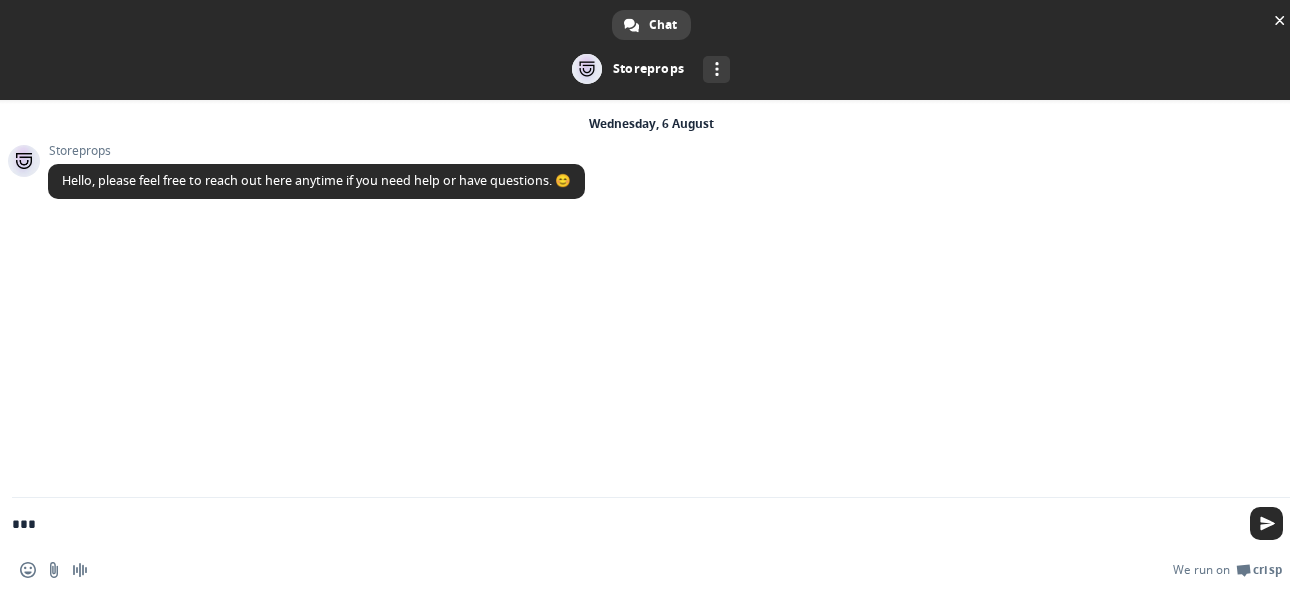 drag, startPoint x: 128, startPoint y: 525, endPoint x: -35, endPoint y: 524, distance: 163.00307 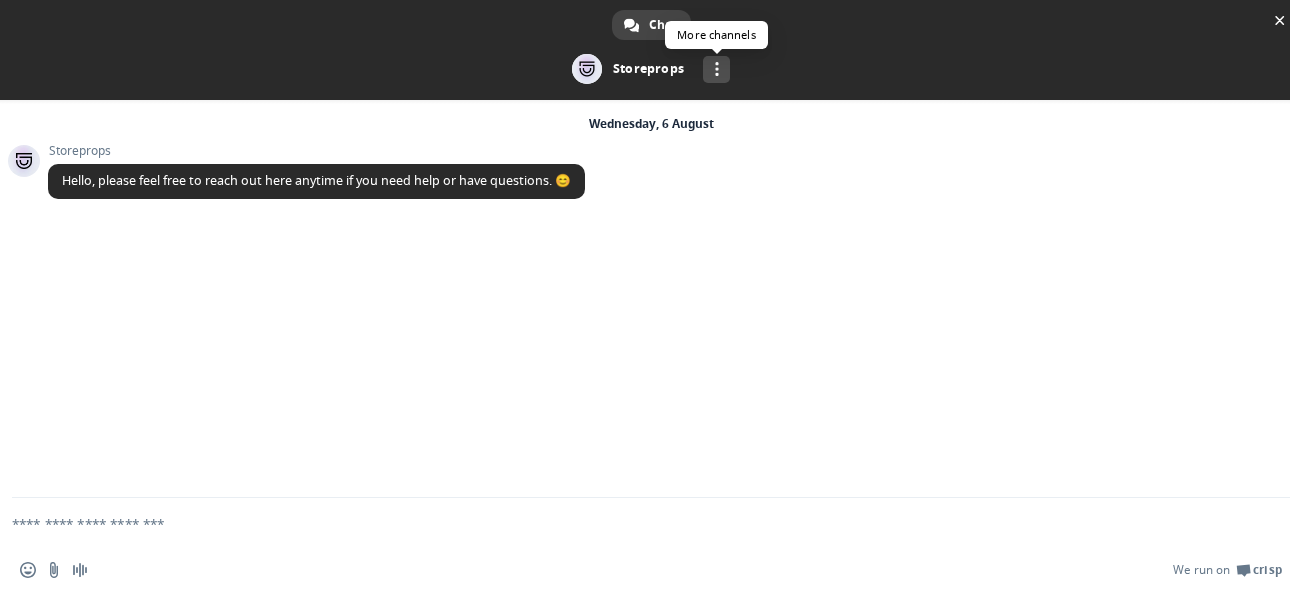 click on "More channels" at bounding box center [716, 69] 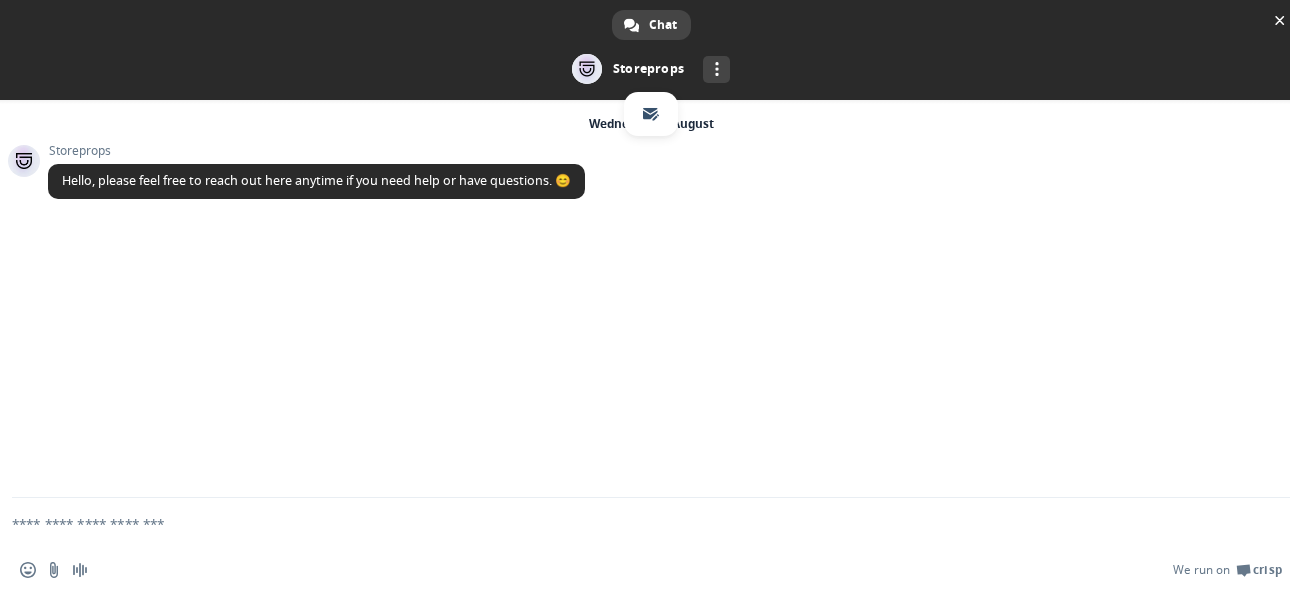 drag, startPoint x: 449, startPoint y: 299, endPoint x: 329, endPoint y: 329, distance: 123.69317 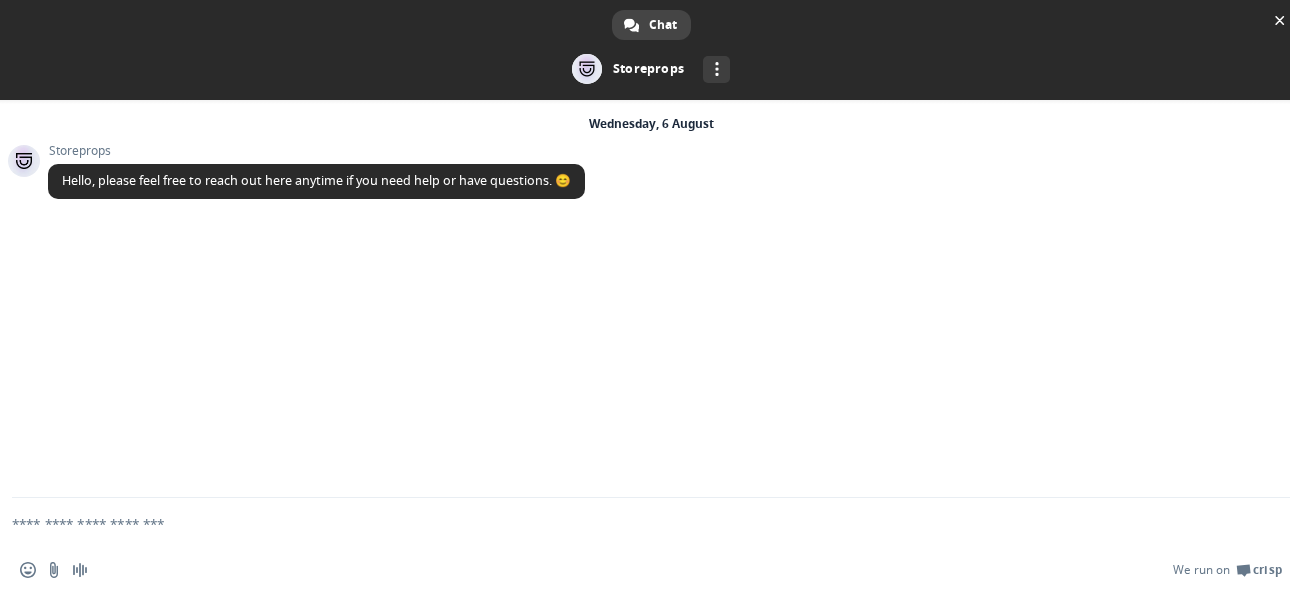 scroll, scrollTop: 0, scrollLeft: 0, axis: both 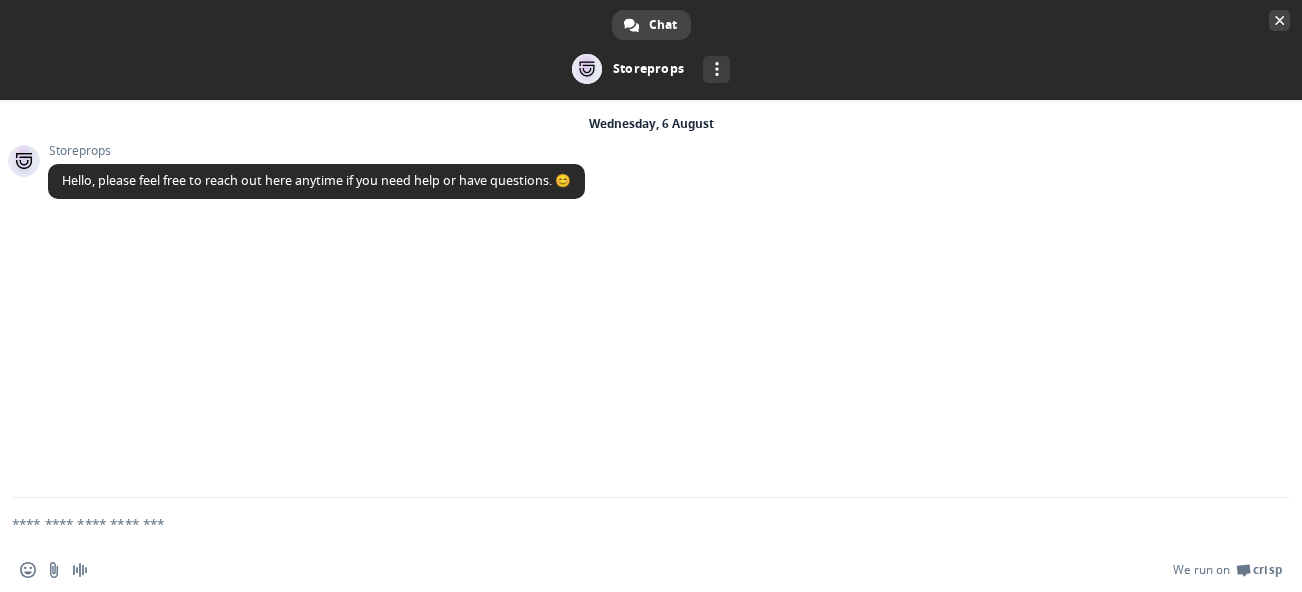 click at bounding box center (1280, 20) 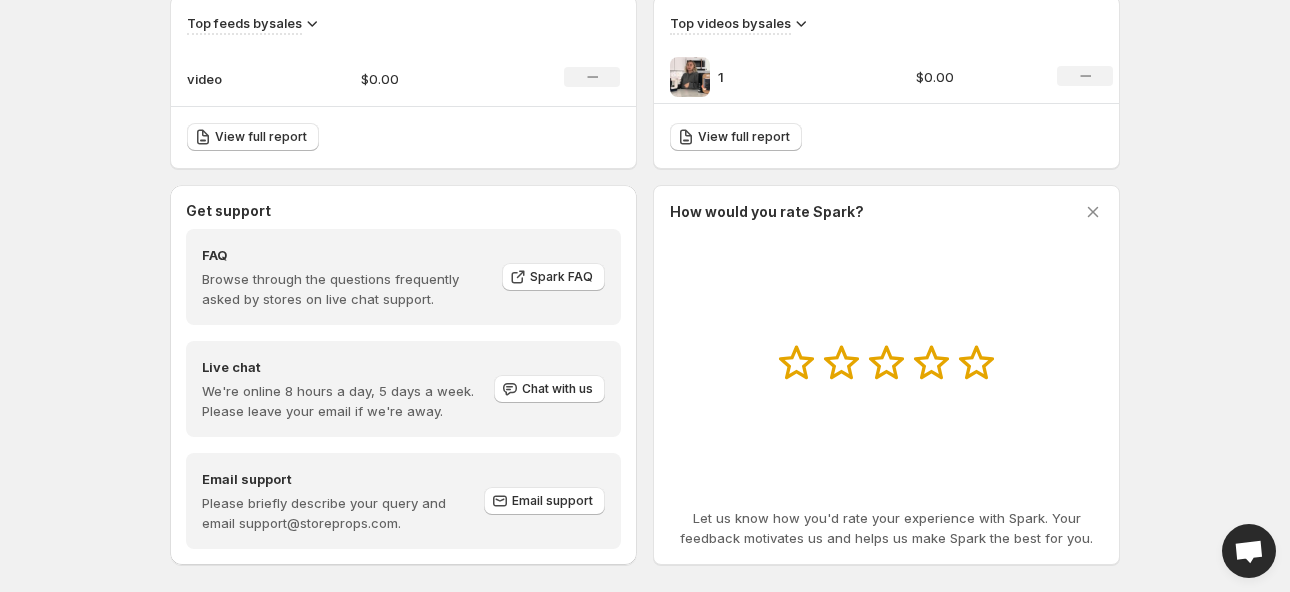 scroll, scrollTop: 730, scrollLeft: 0, axis: vertical 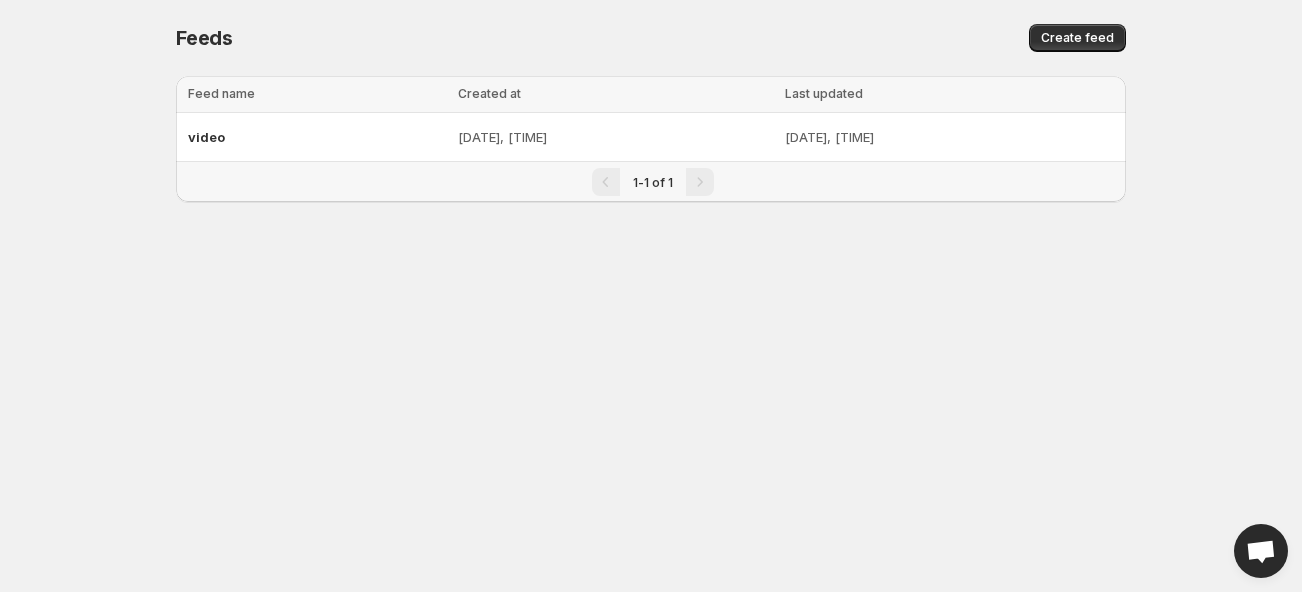 drag, startPoint x: 98, startPoint y: 325, endPoint x: 5, endPoint y: 366, distance: 101.636604 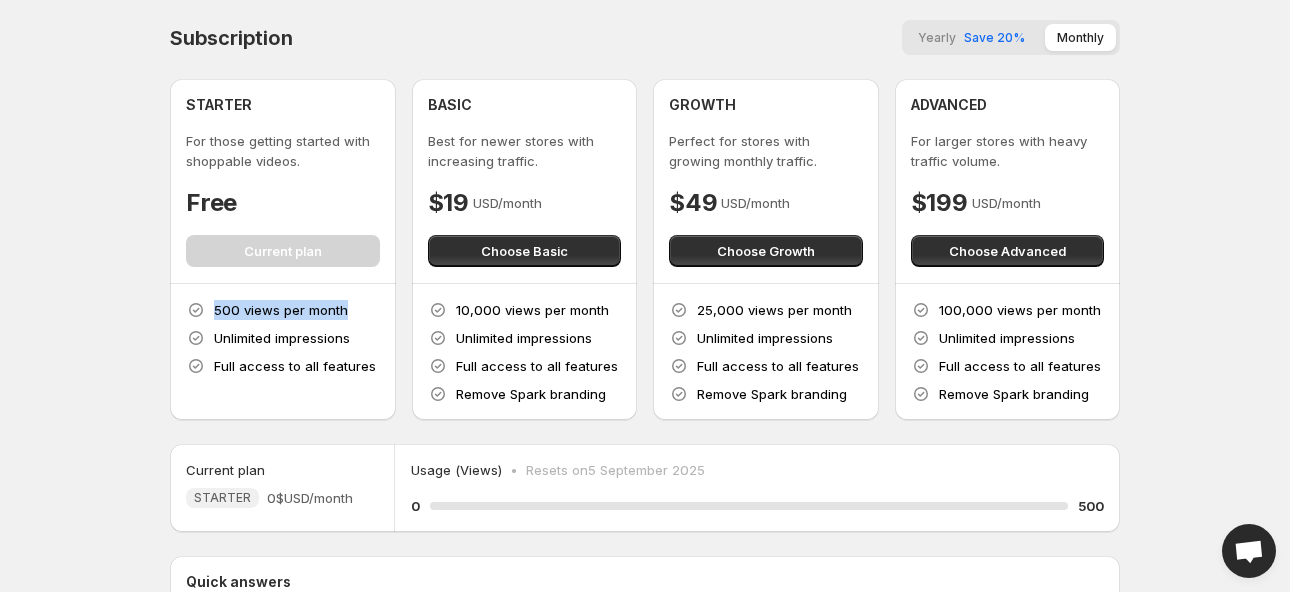 drag, startPoint x: 216, startPoint y: 305, endPoint x: 346, endPoint y: 309, distance: 130.06152 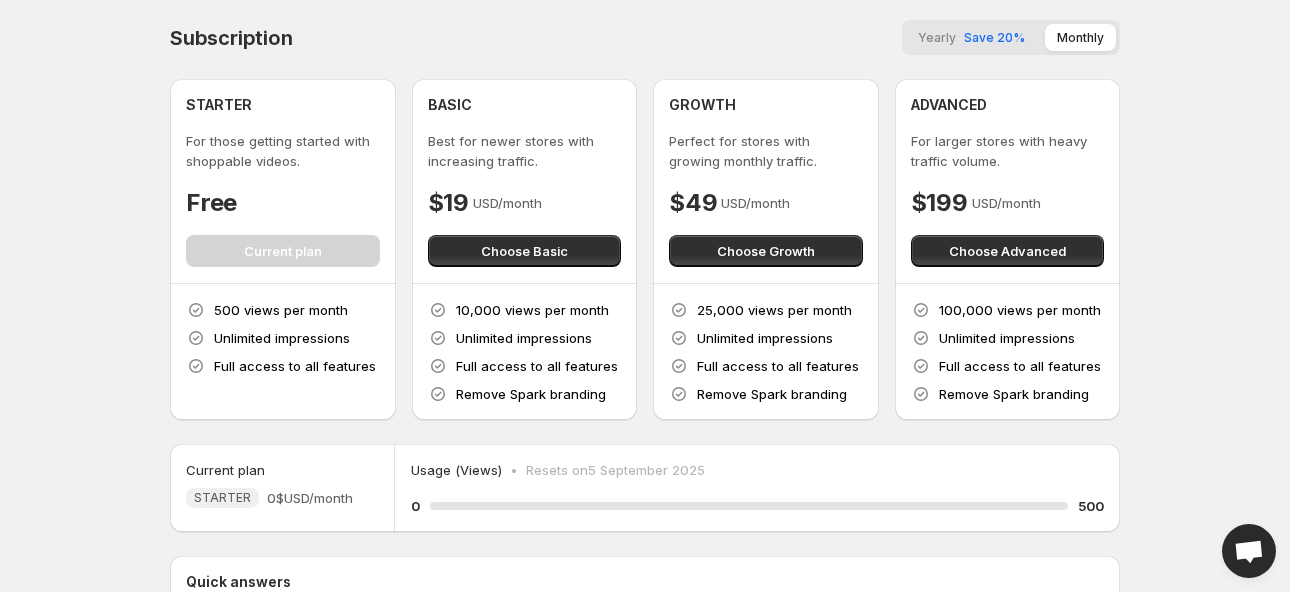 click at bounding box center (1249, 553) 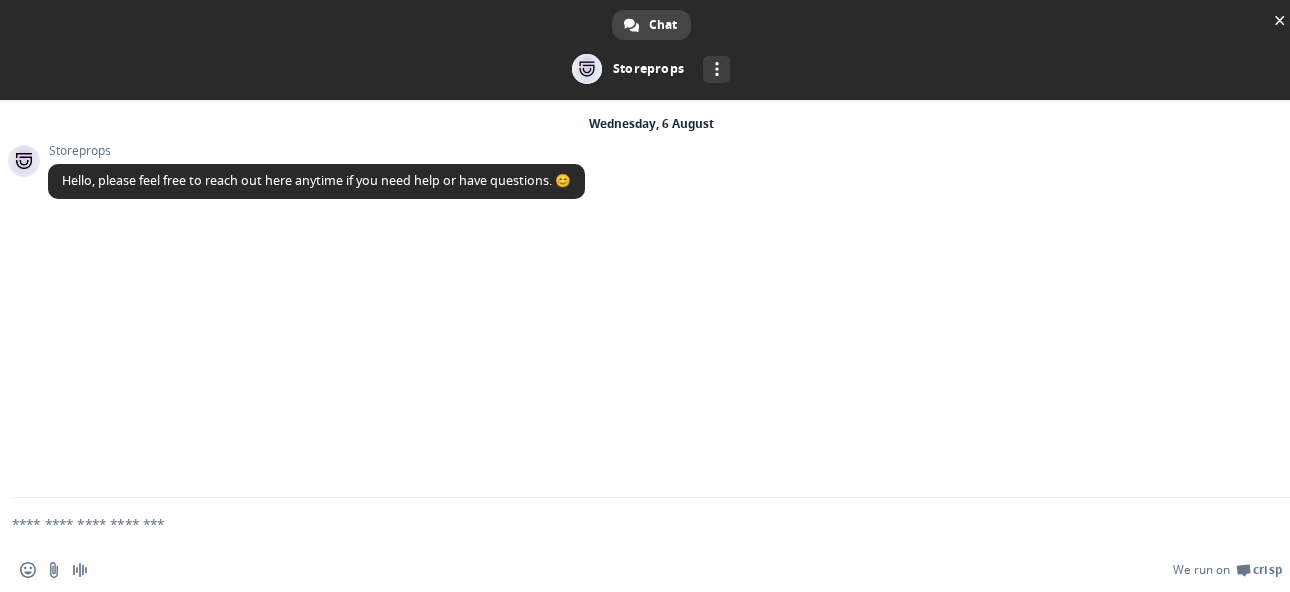 click at bounding box center (627, 523) 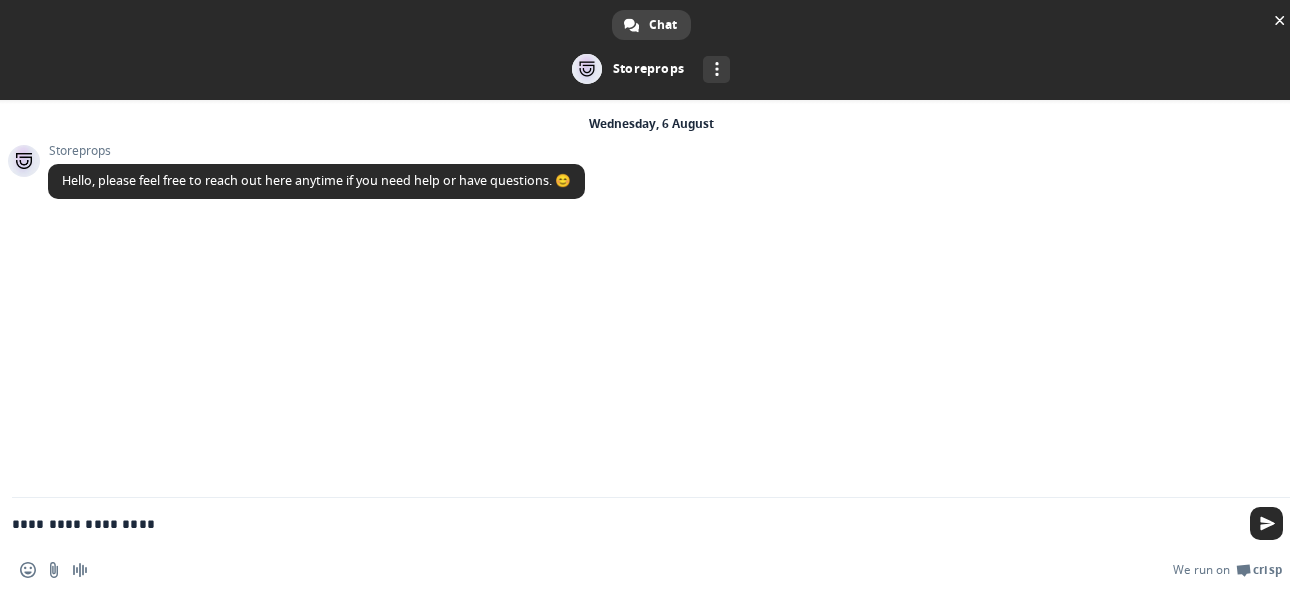 type on "**********" 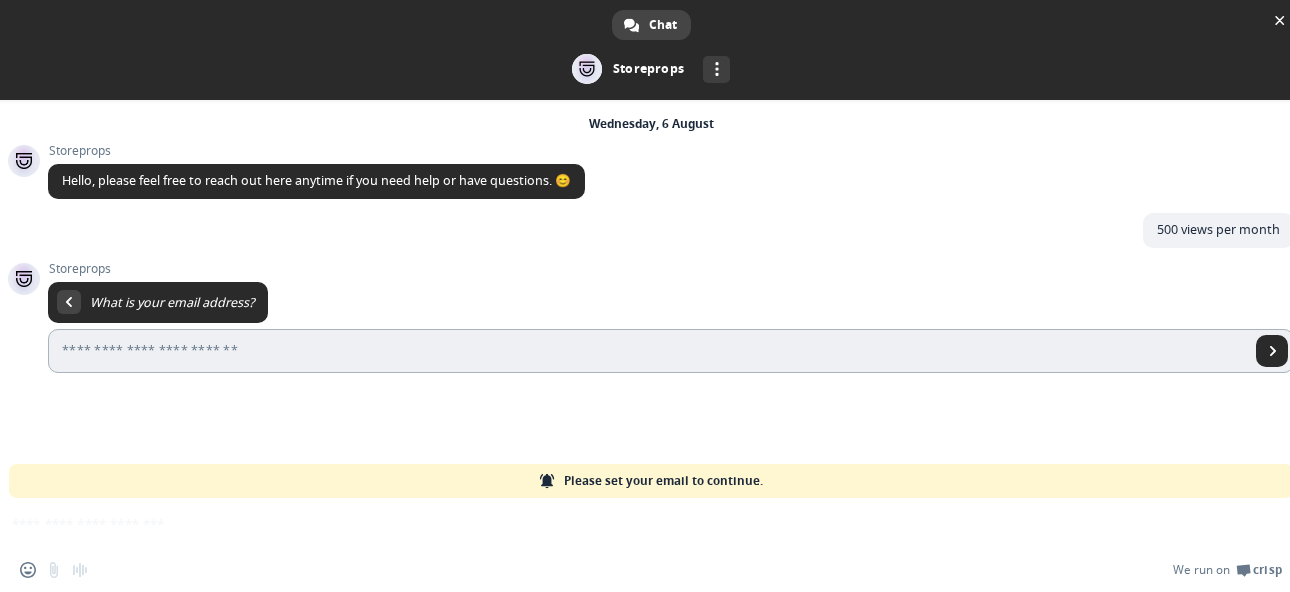 click at bounding box center (649, 351) 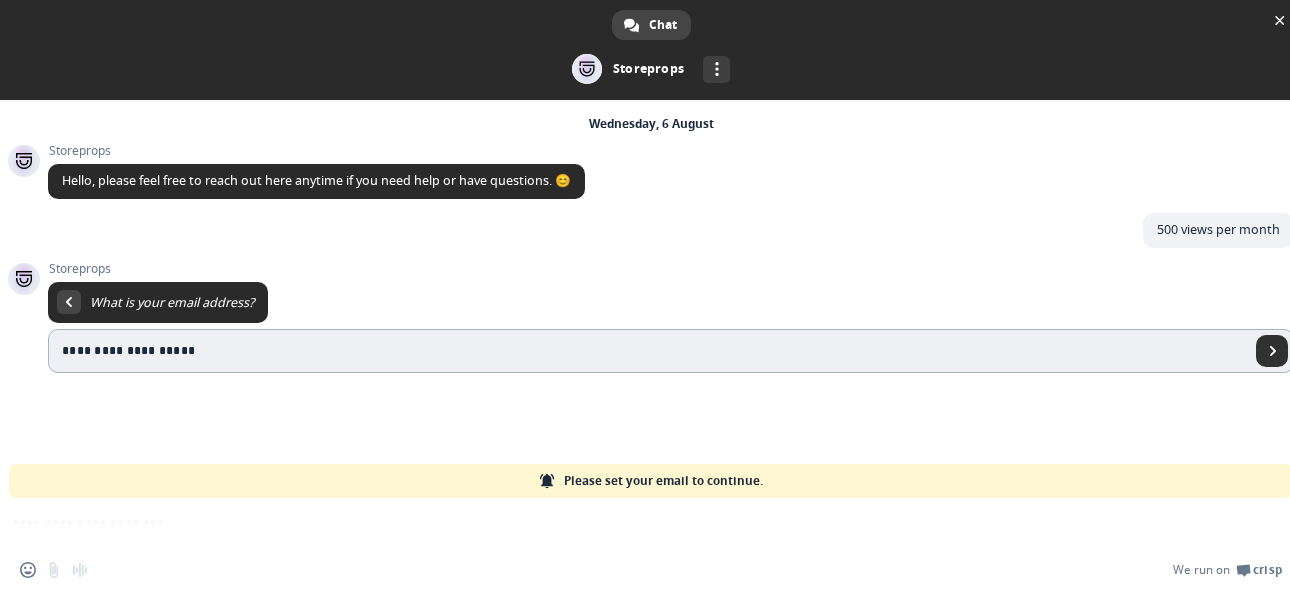 click at bounding box center [1273, 351] 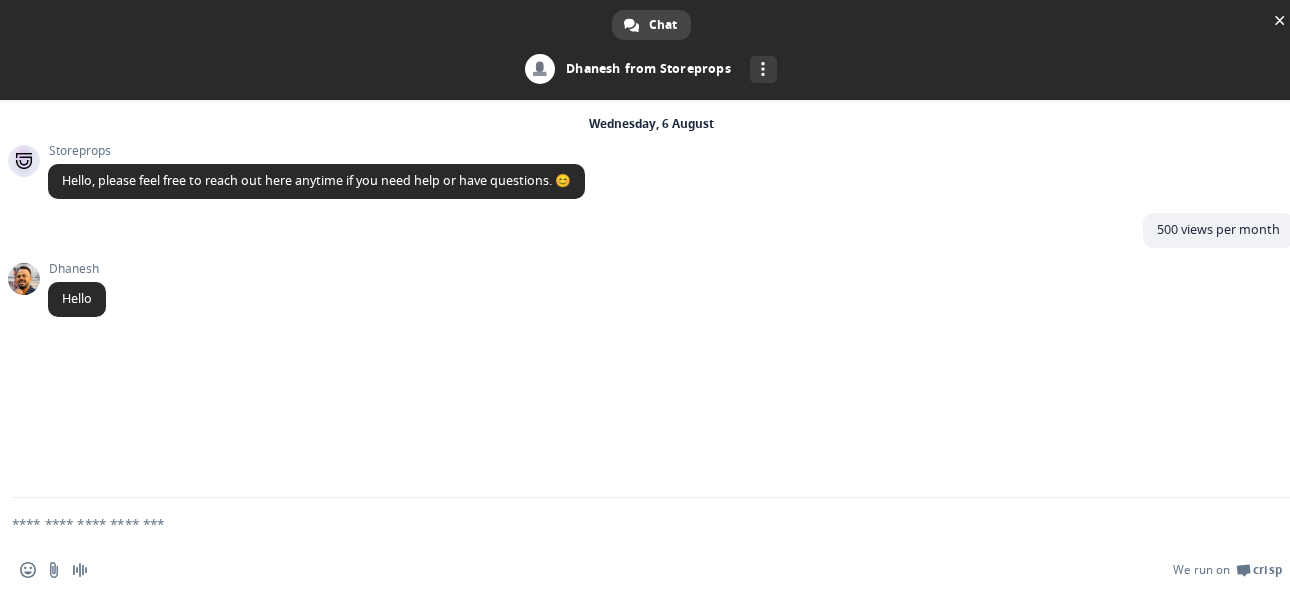 paste on "**********" 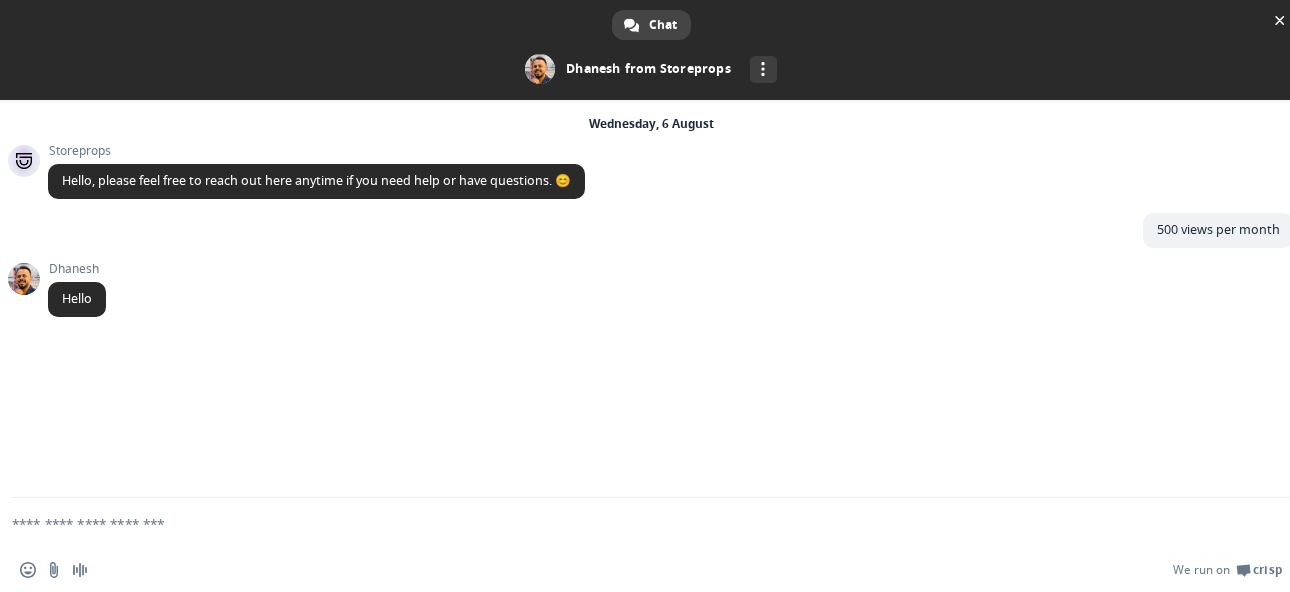 type on "**********" 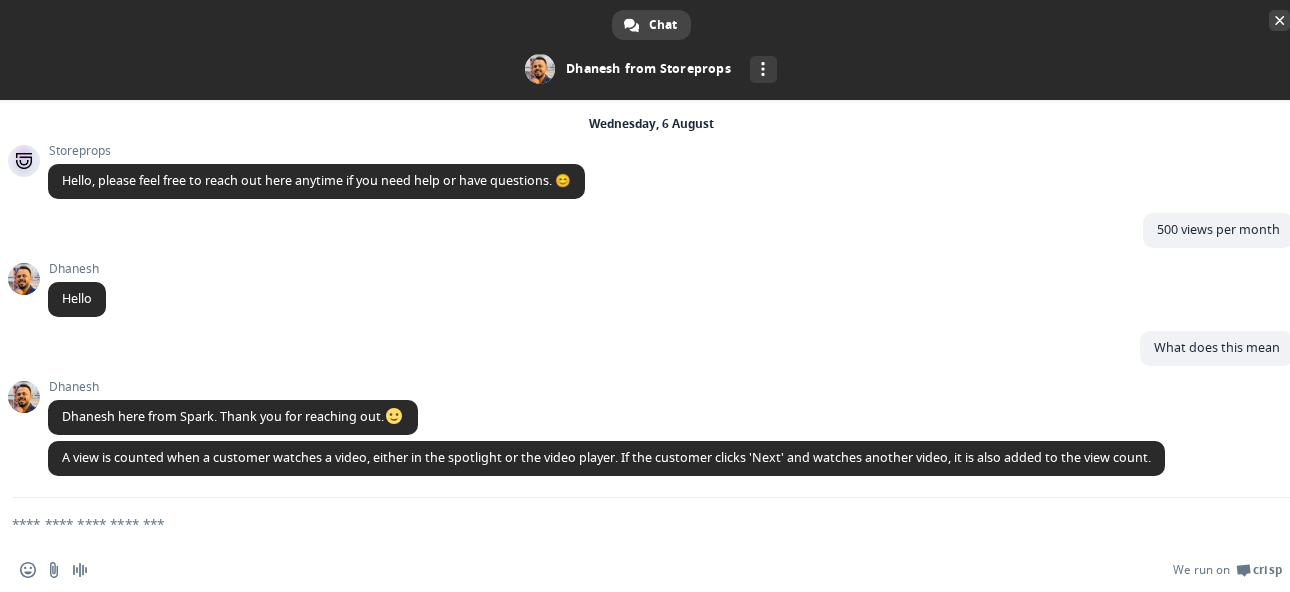 scroll, scrollTop: 4, scrollLeft: 0, axis: vertical 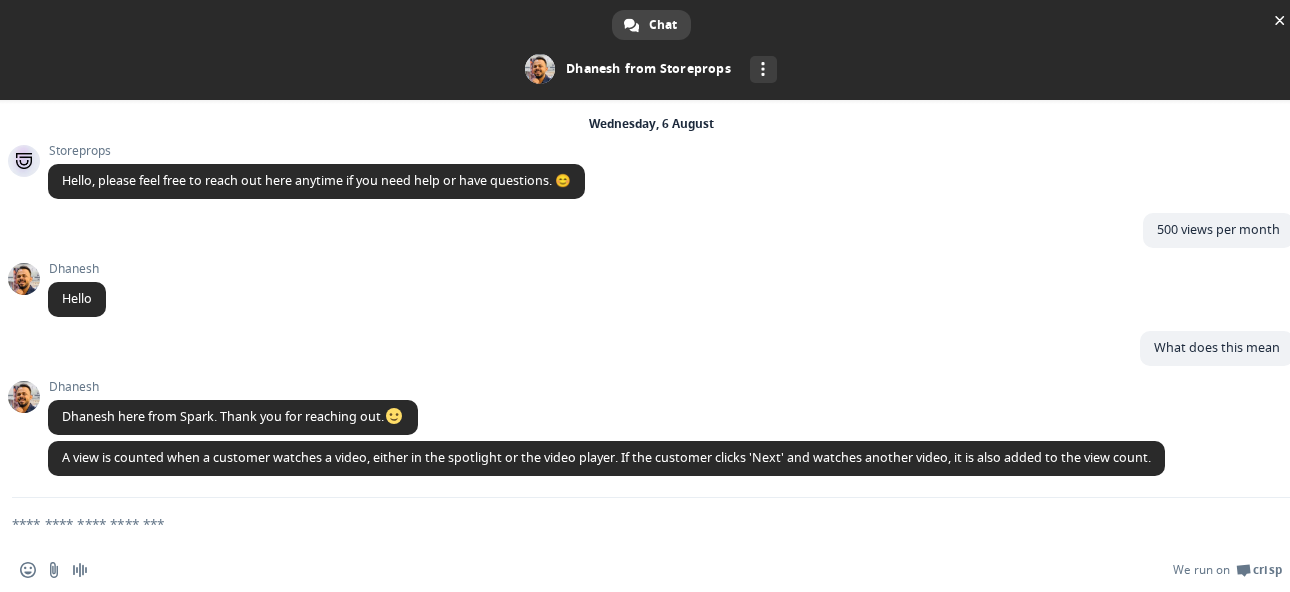 paste on "**********" 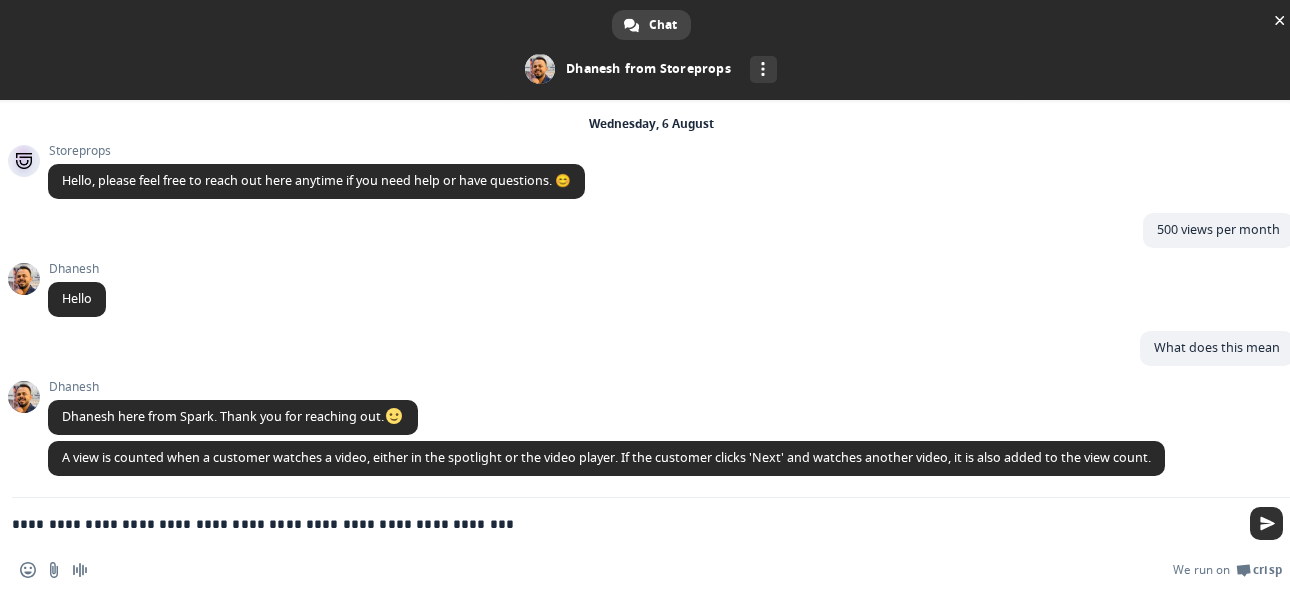 type on "**********" 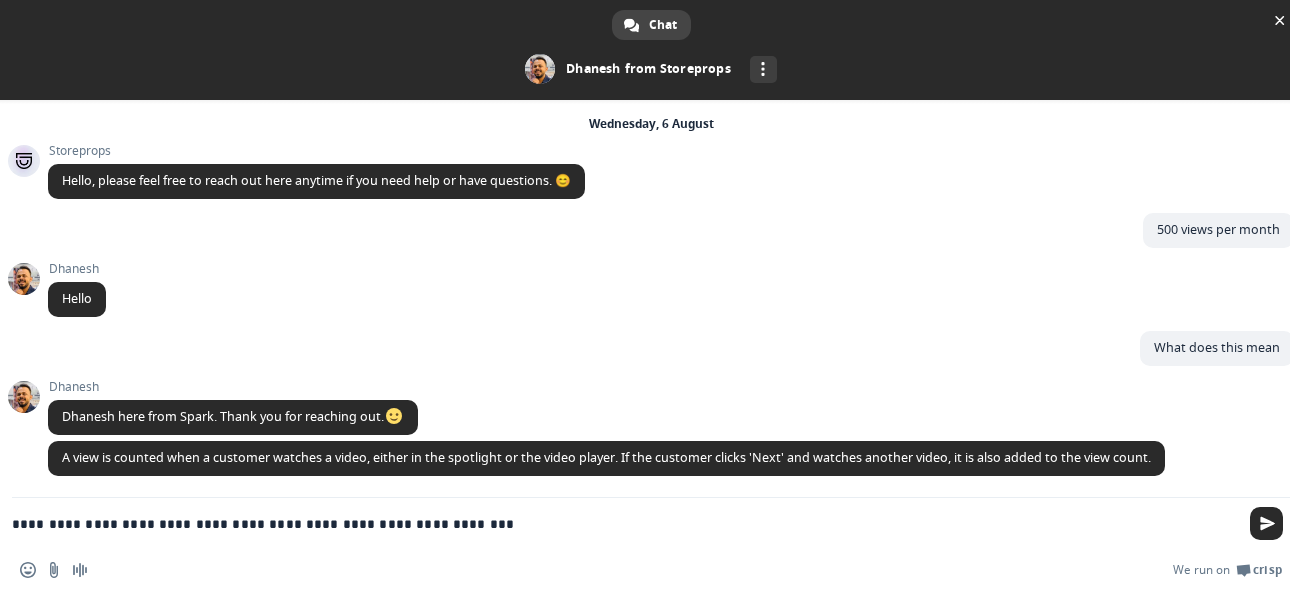 drag, startPoint x: 1265, startPoint y: 525, endPoint x: 1224, endPoint y: 518, distance: 41.59327 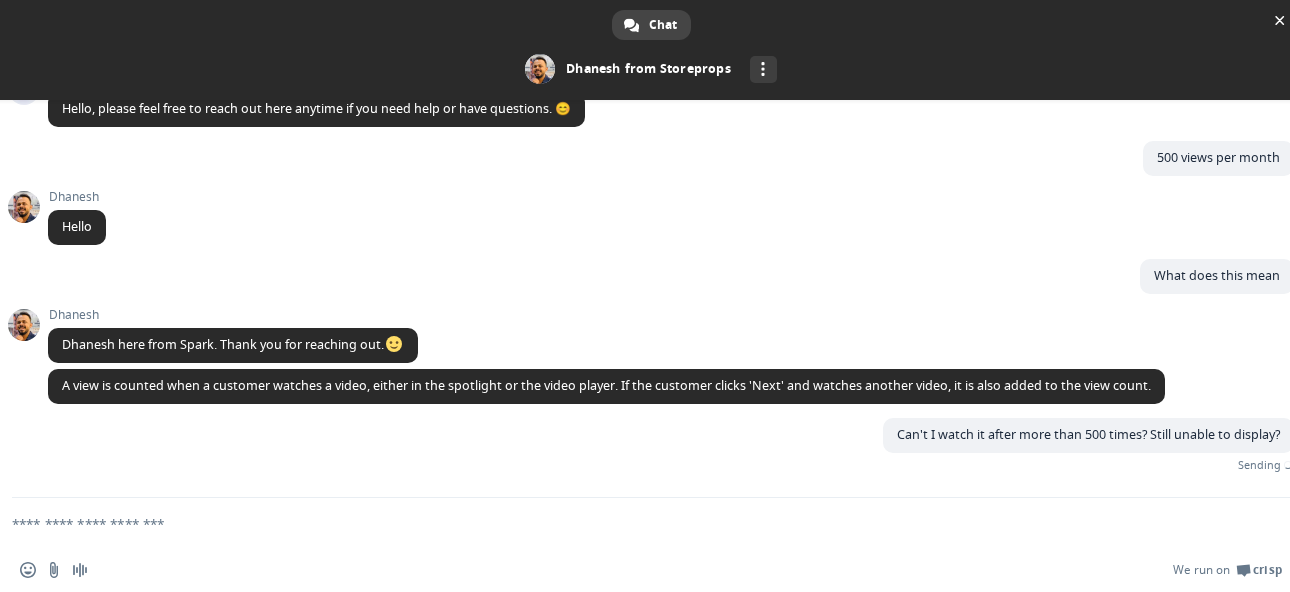 scroll, scrollTop: 77, scrollLeft: 0, axis: vertical 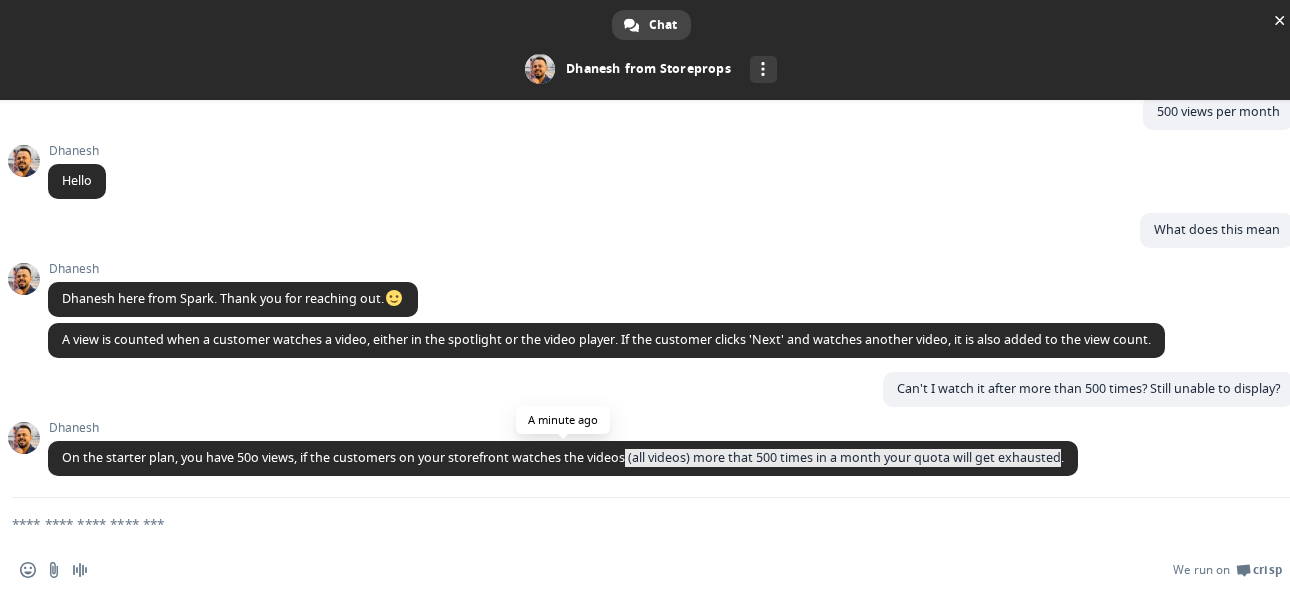drag, startPoint x: 1061, startPoint y: 456, endPoint x: 626, endPoint y: 462, distance: 435.04138 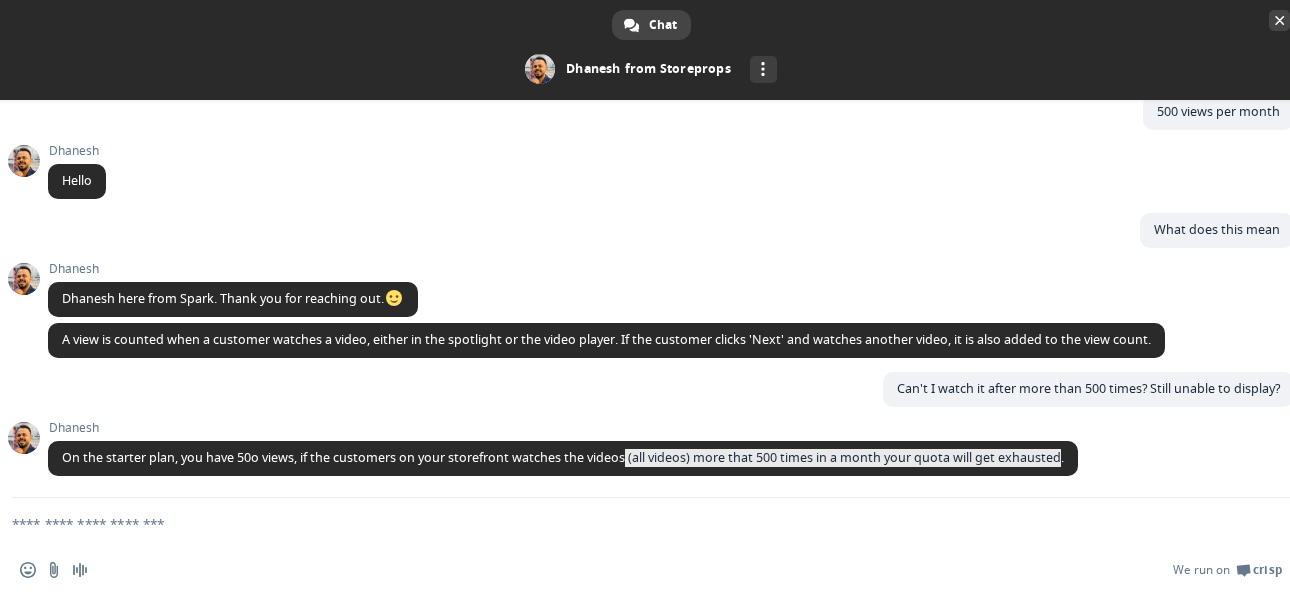 click at bounding box center [1279, 20] 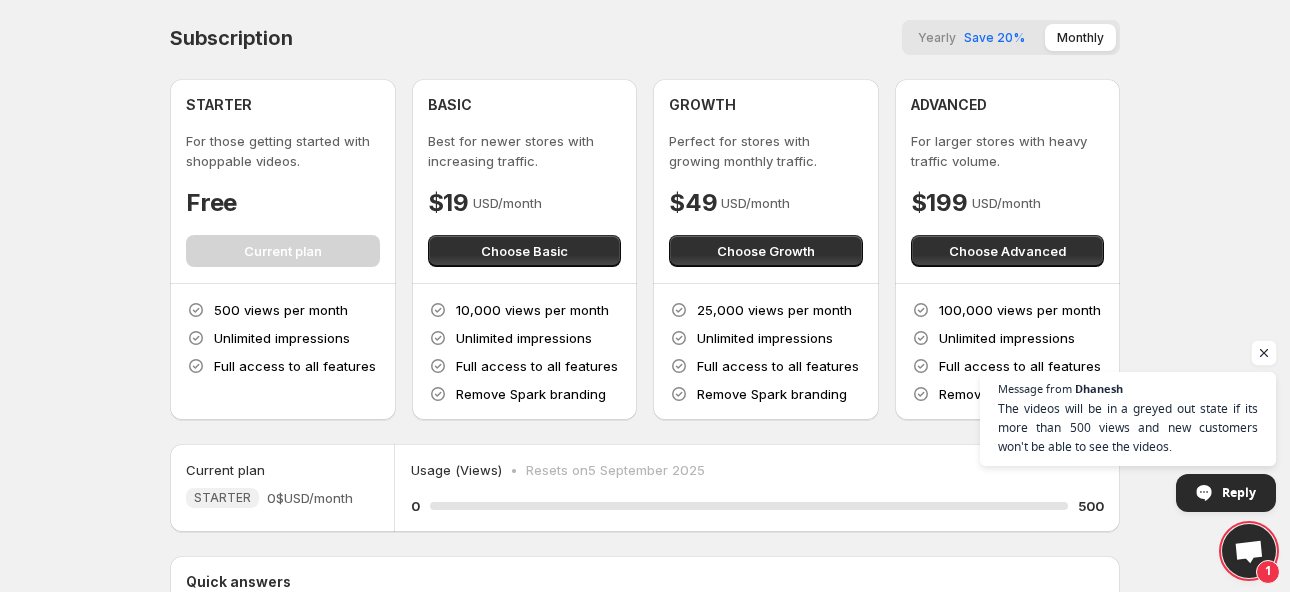 click at bounding box center (1264, 353) 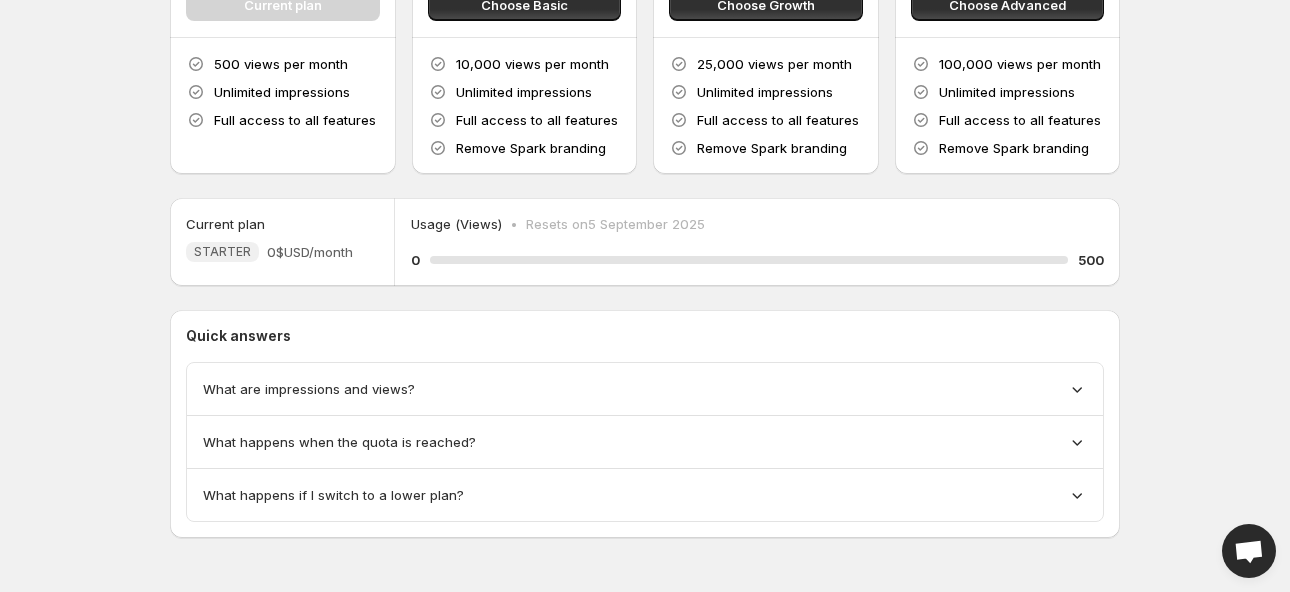 scroll, scrollTop: 247, scrollLeft: 0, axis: vertical 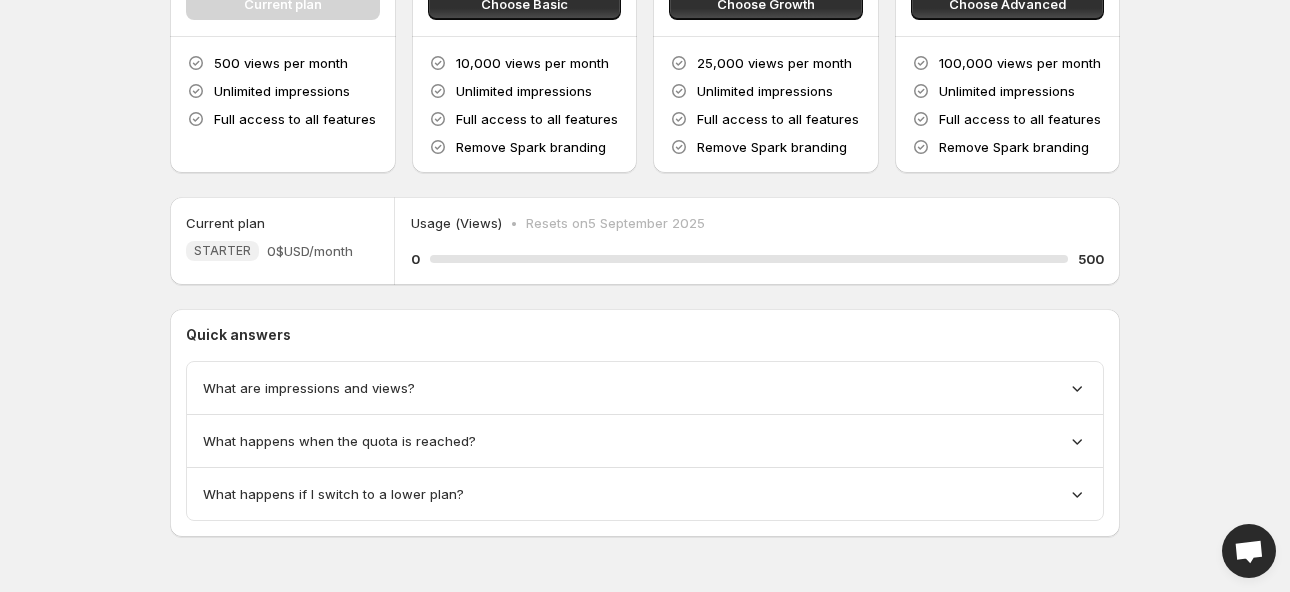 click 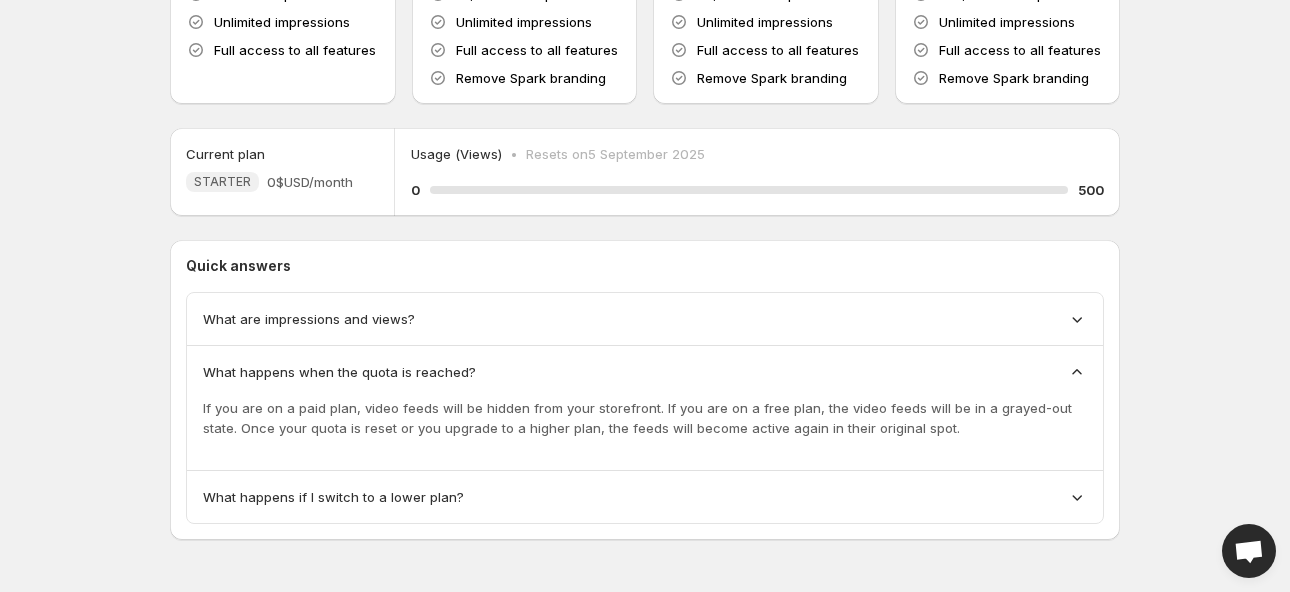 scroll, scrollTop: 319, scrollLeft: 0, axis: vertical 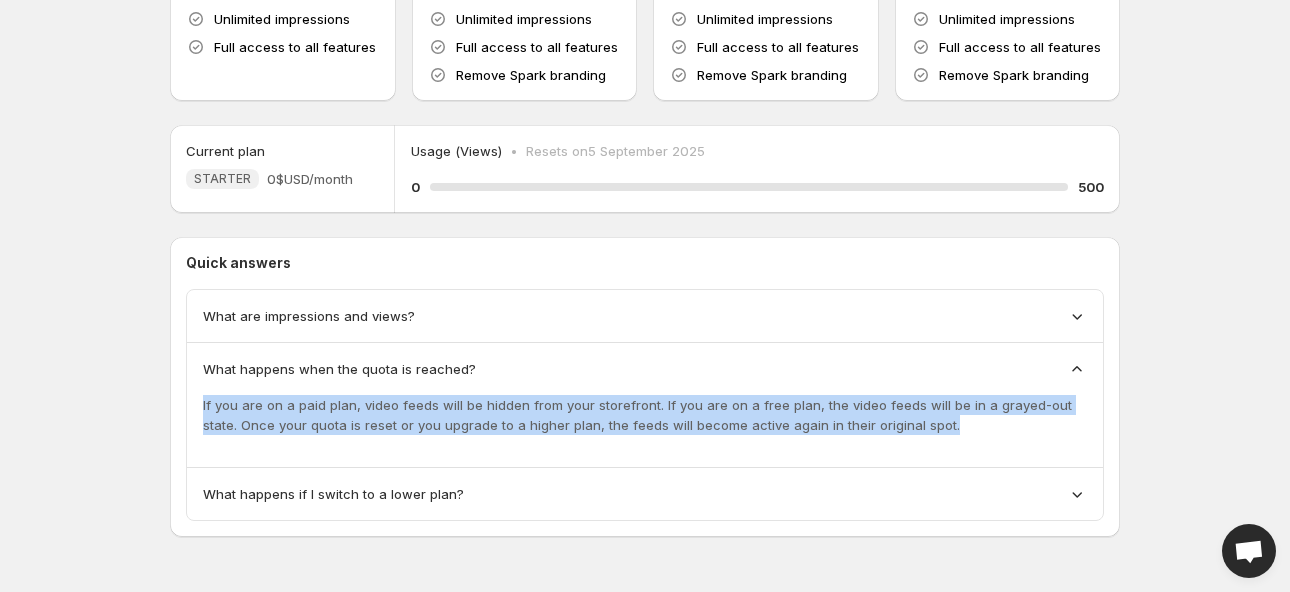 drag, startPoint x: 199, startPoint y: 400, endPoint x: 900, endPoint y: 427, distance: 701.5198 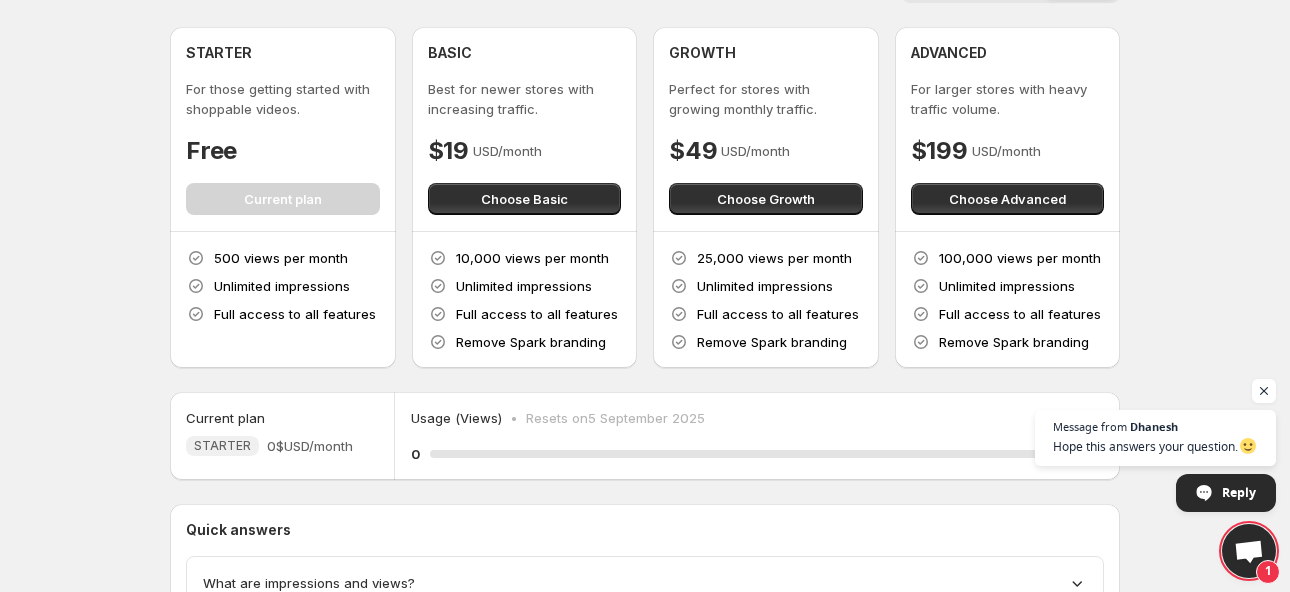 scroll, scrollTop: 0, scrollLeft: 0, axis: both 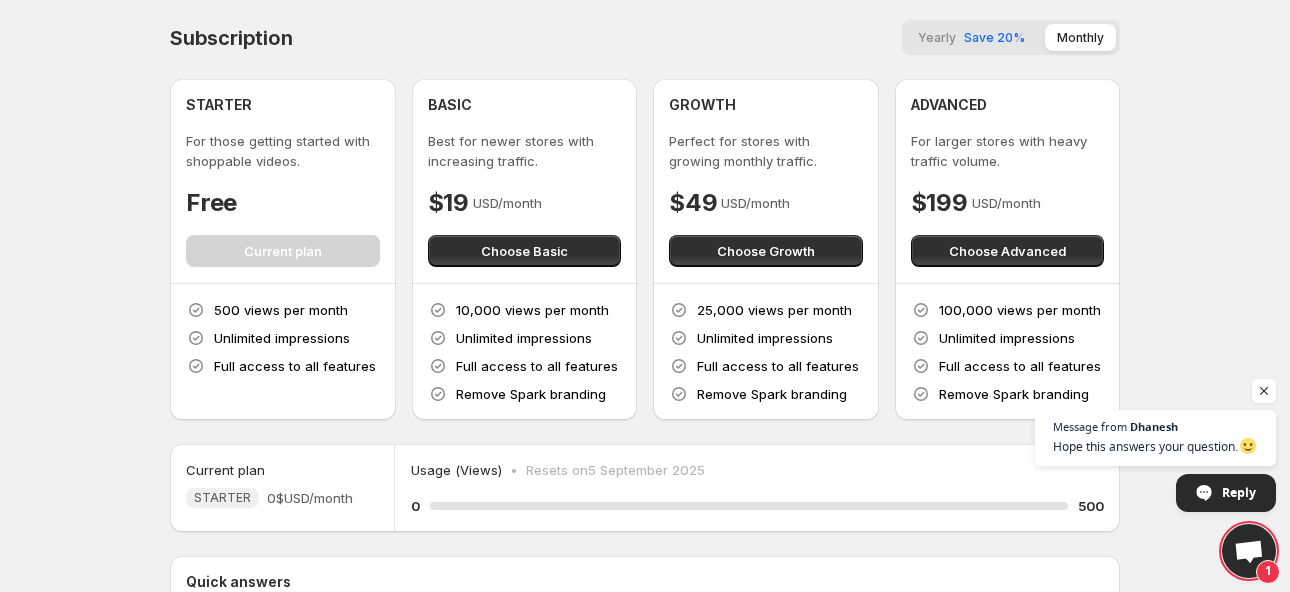 drag, startPoint x: 550, startPoint y: 21, endPoint x: 573, endPoint y: 15, distance: 23.769728 